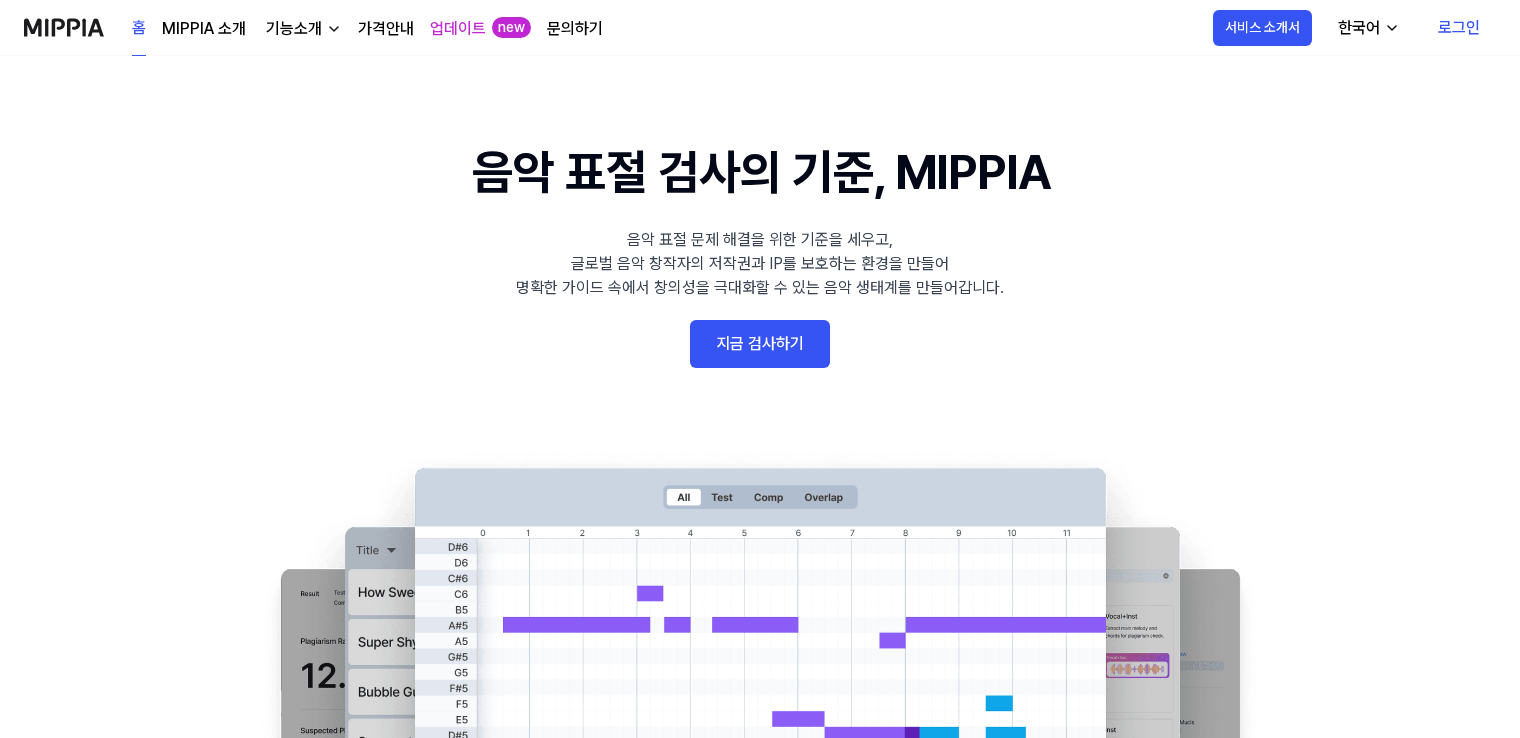 scroll, scrollTop: 0, scrollLeft: 0, axis: both 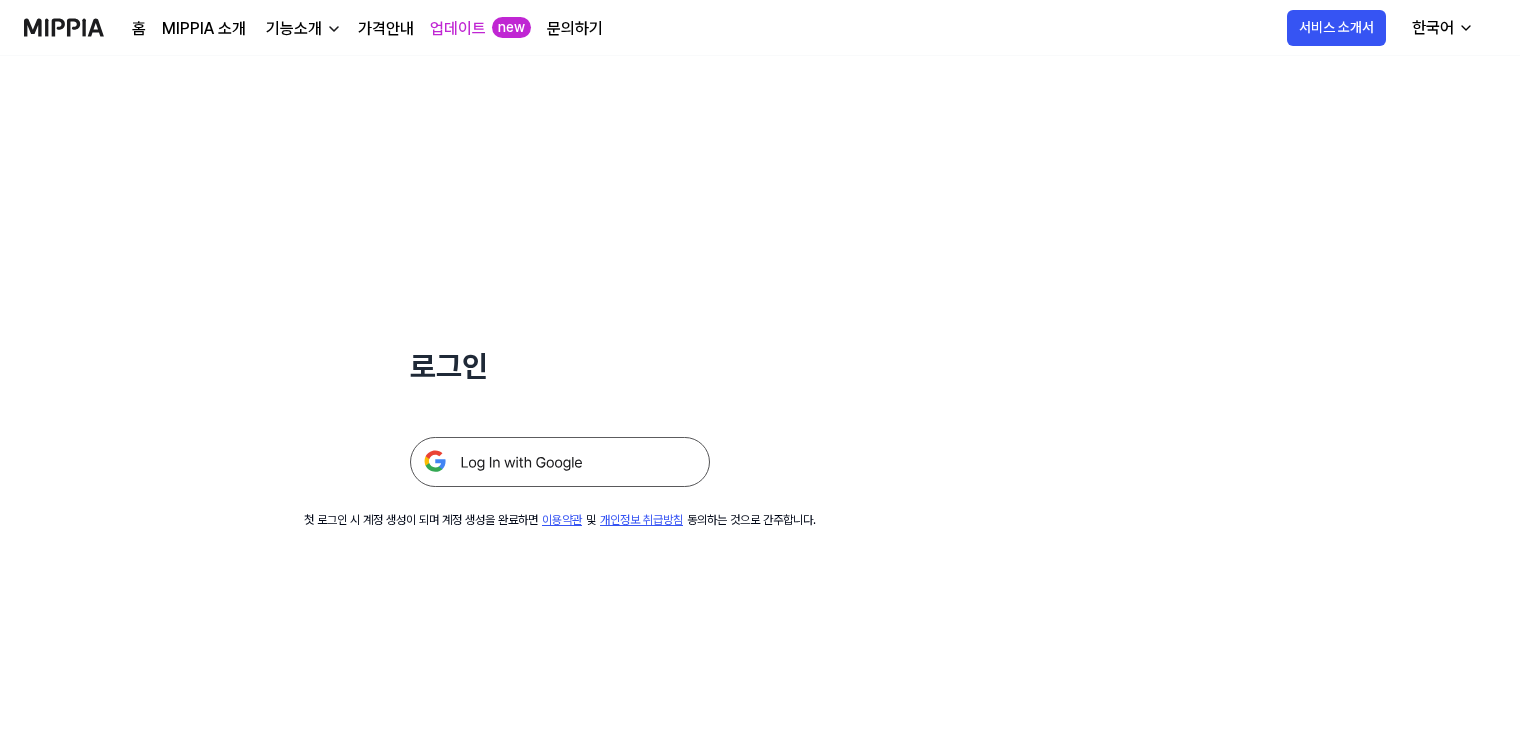 click at bounding box center (560, 462) 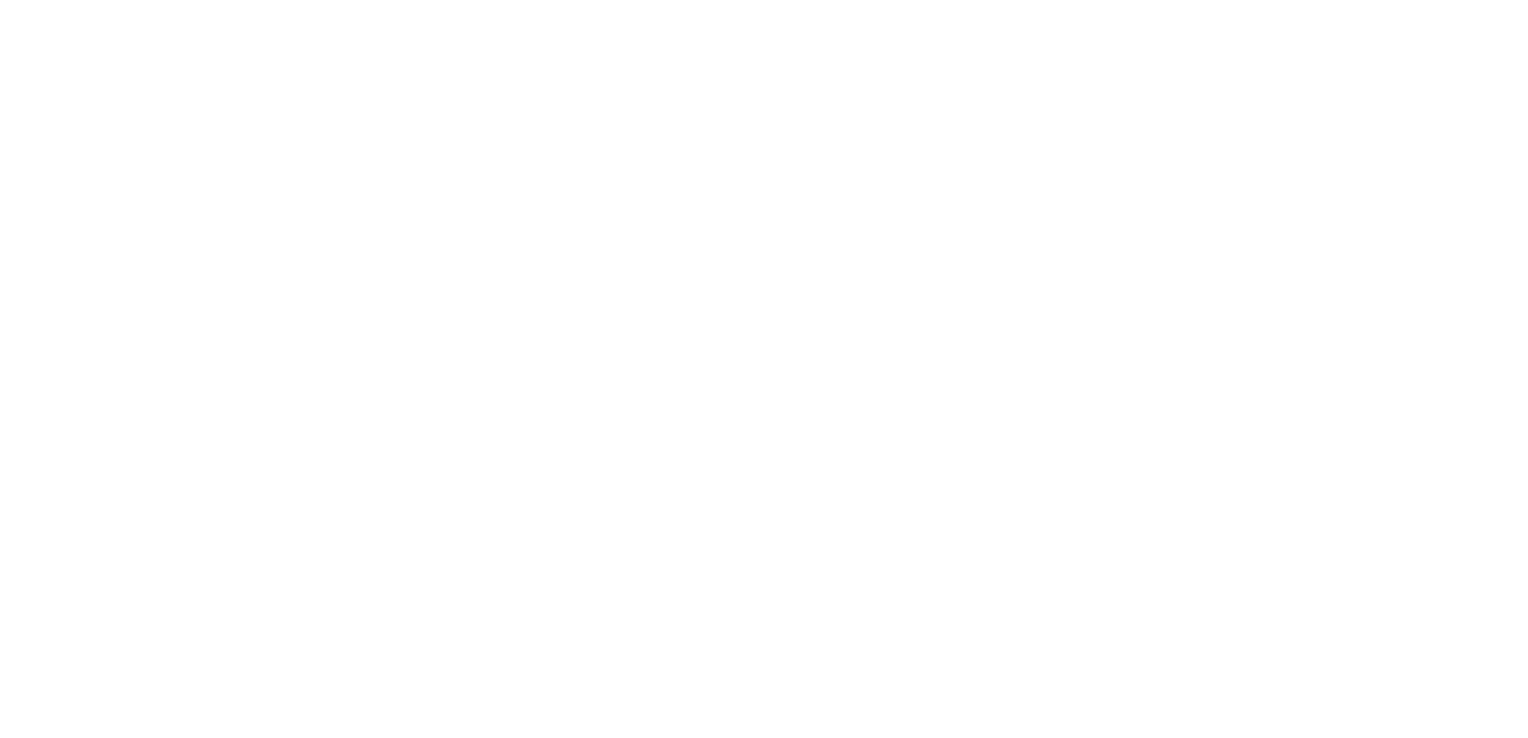 scroll, scrollTop: 0, scrollLeft: 0, axis: both 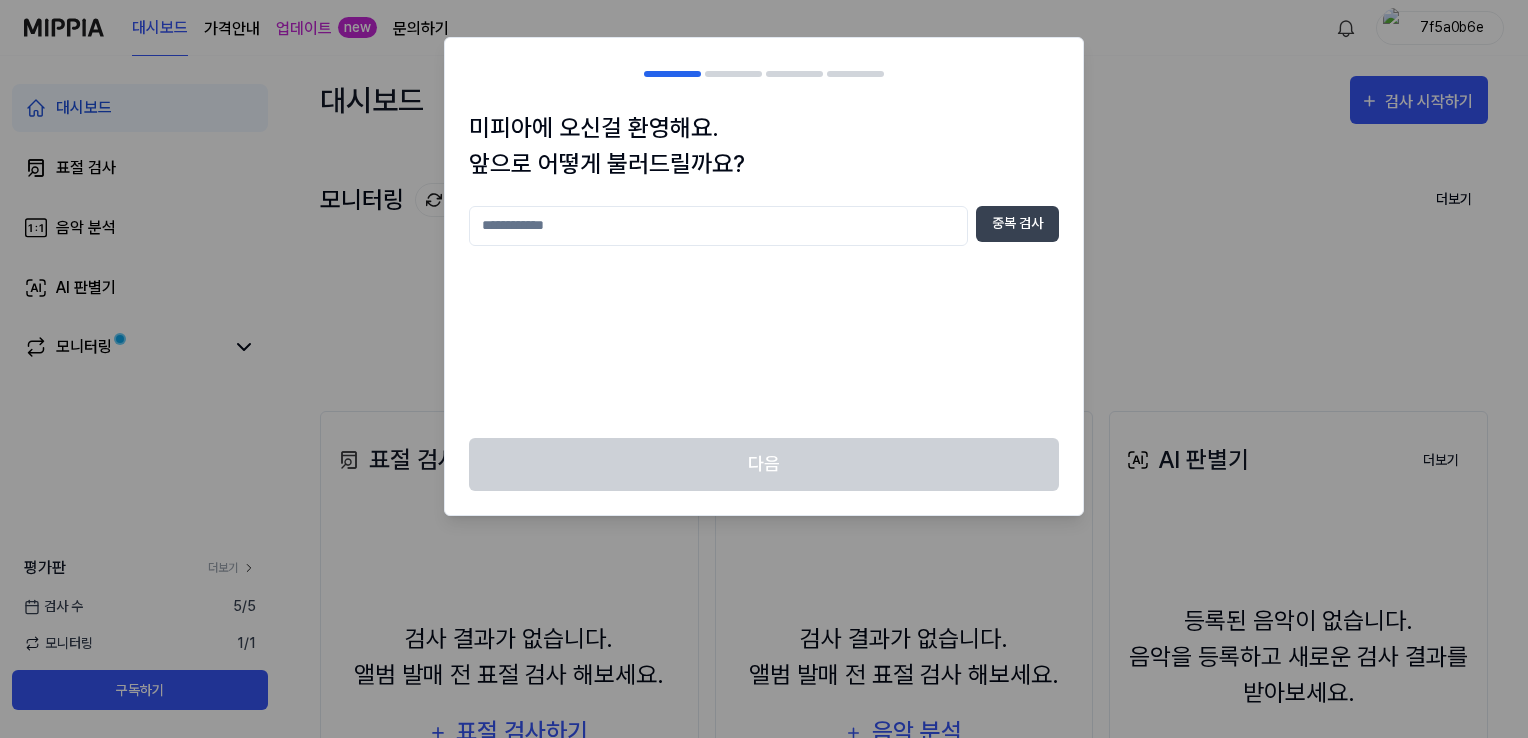 click at bounding box center (718, 226) 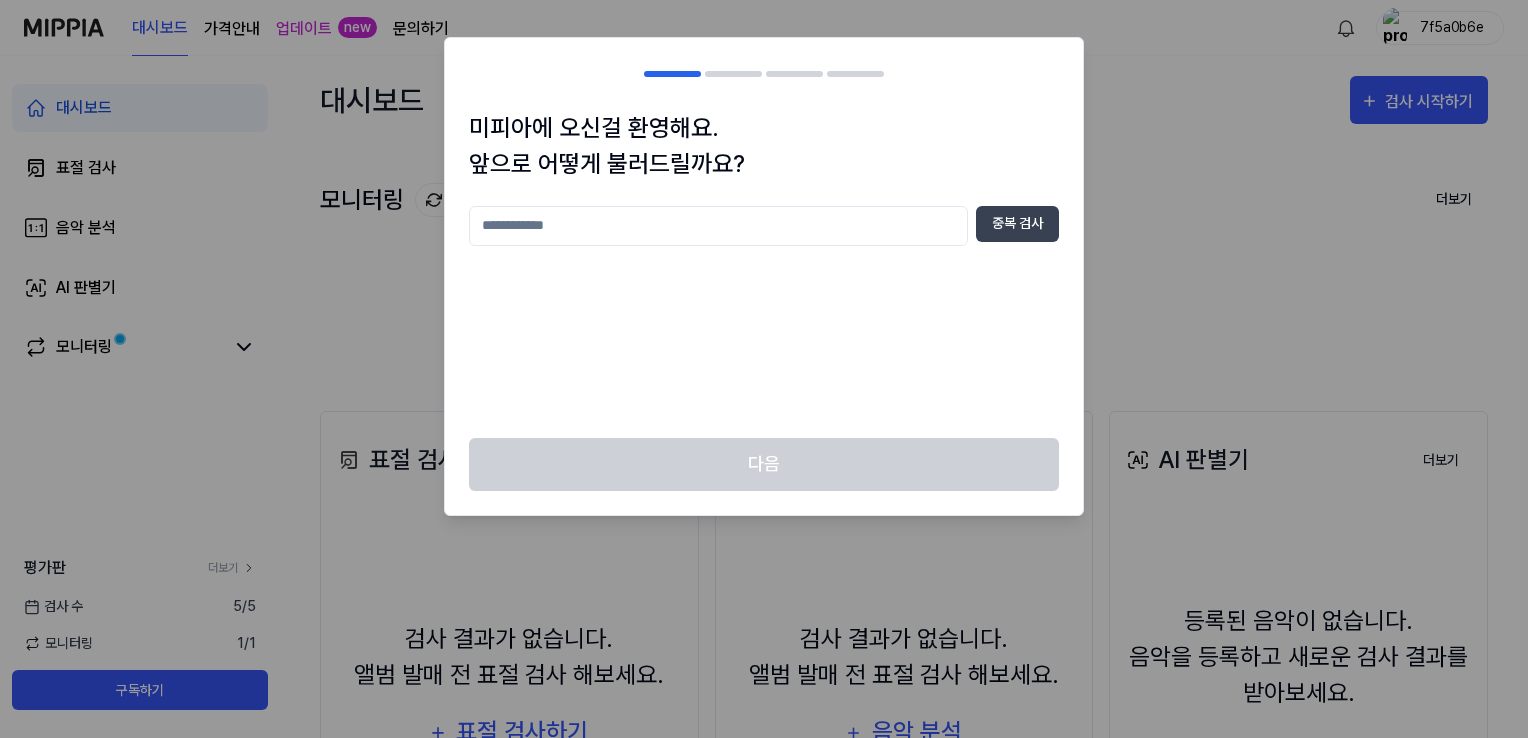 type on "*" 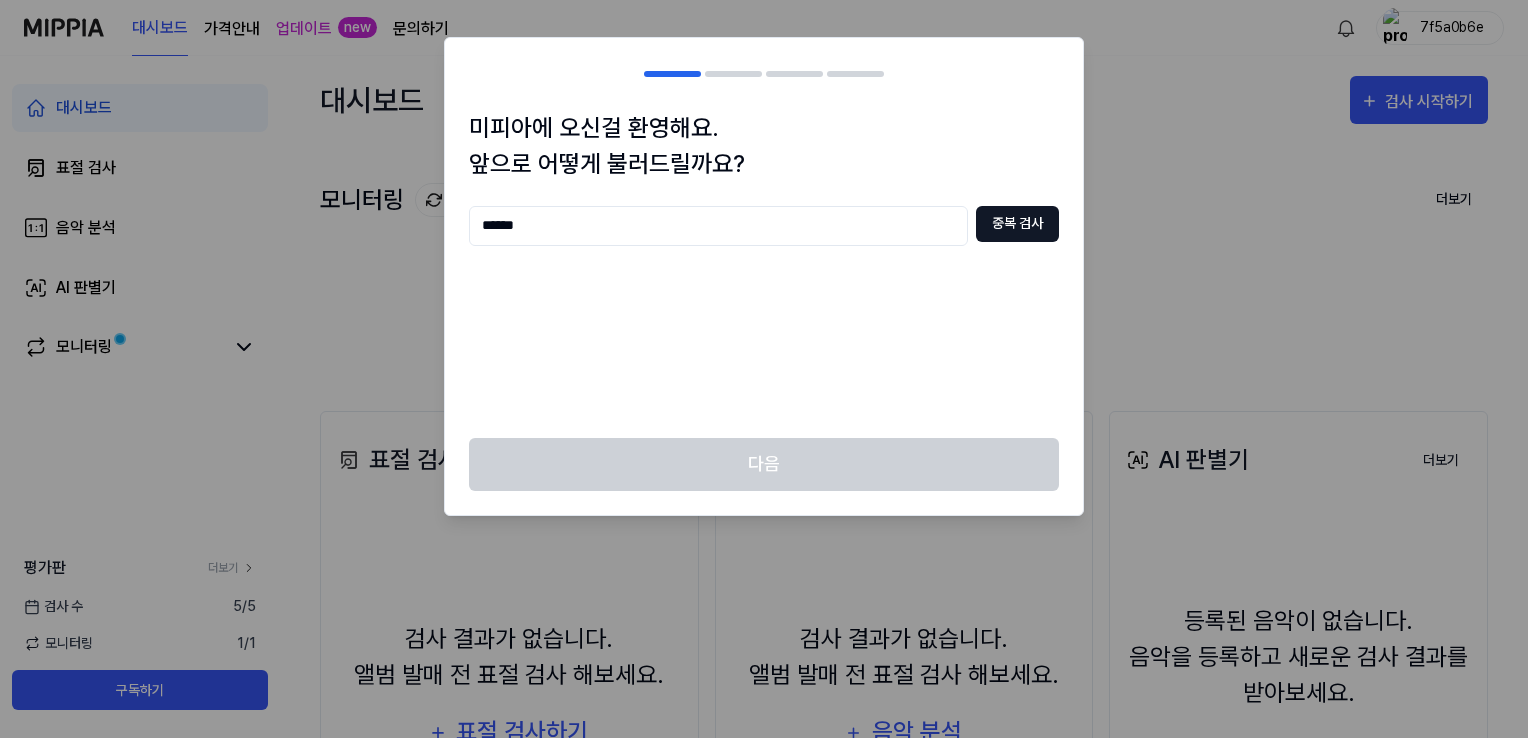 type on "******" 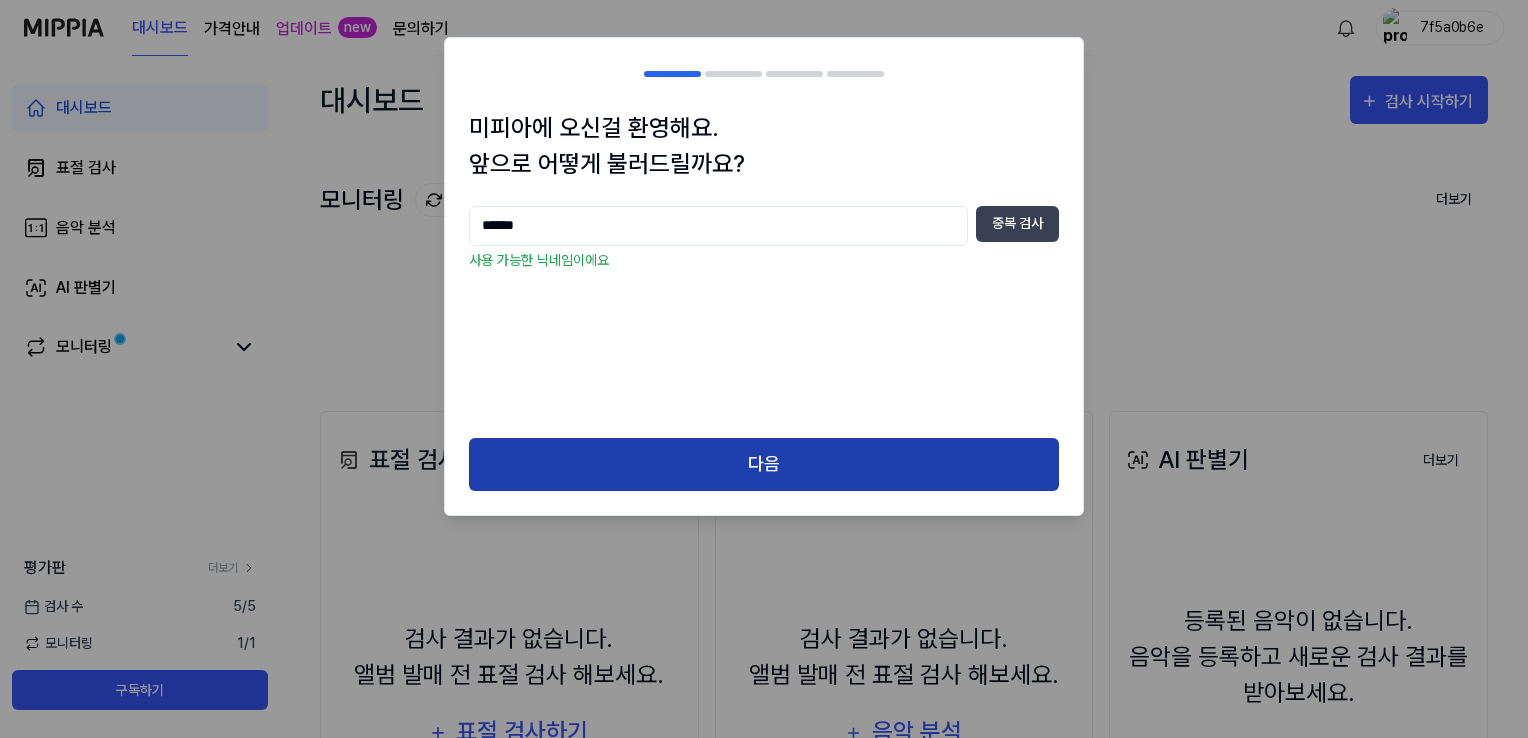 click on "다음" at bounding box center (764, 464) 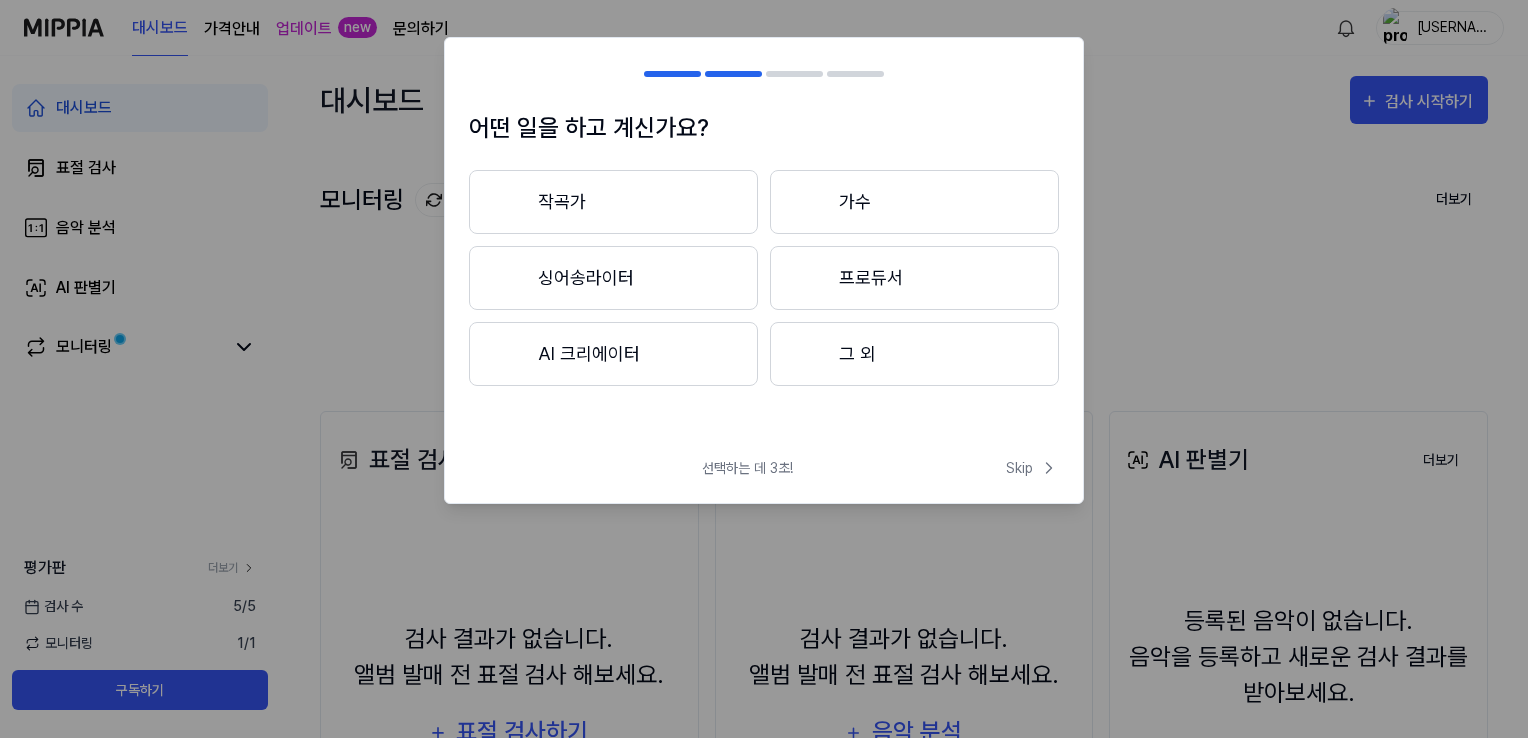 click at bounding box center (811, 353) 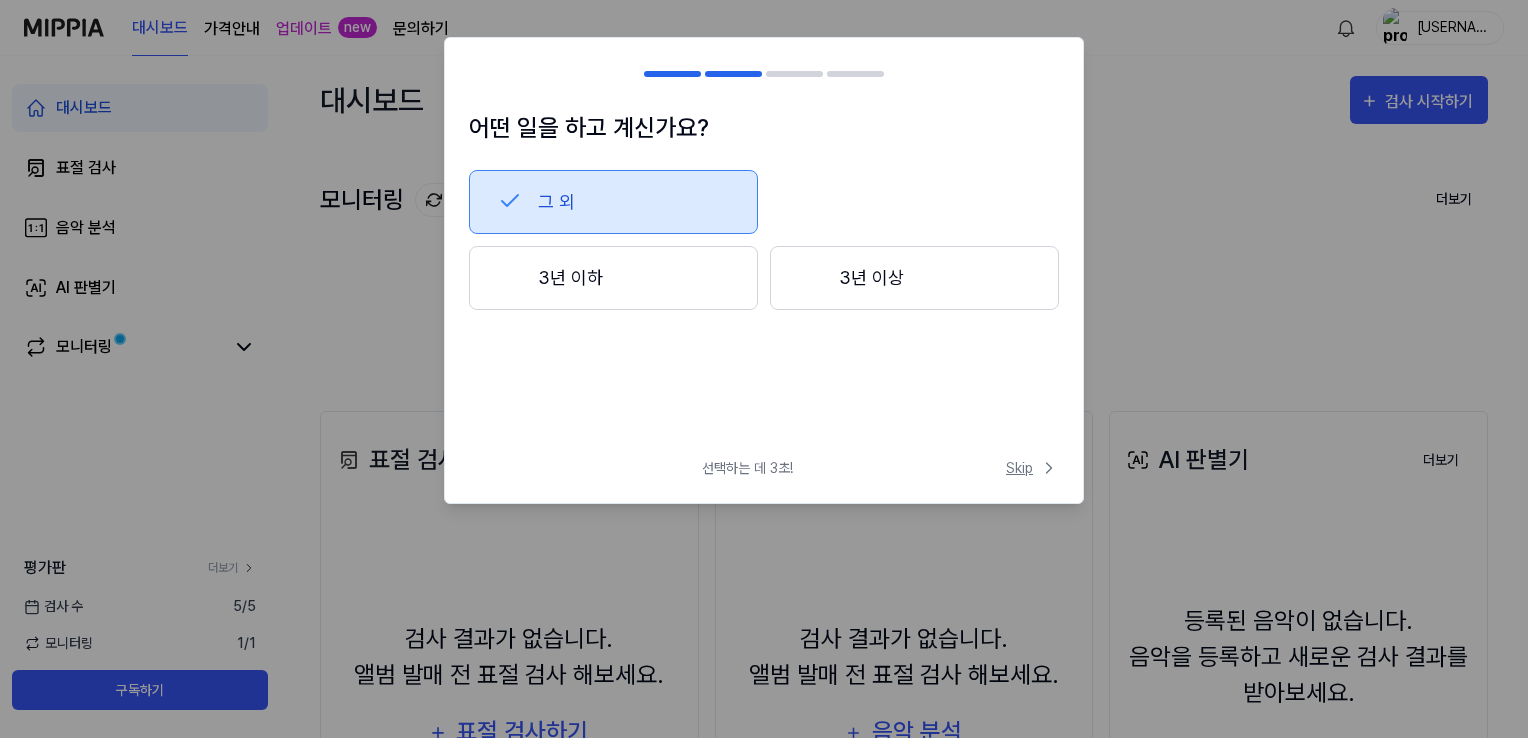 click on "Skip" at bounding box center (1032, 468) 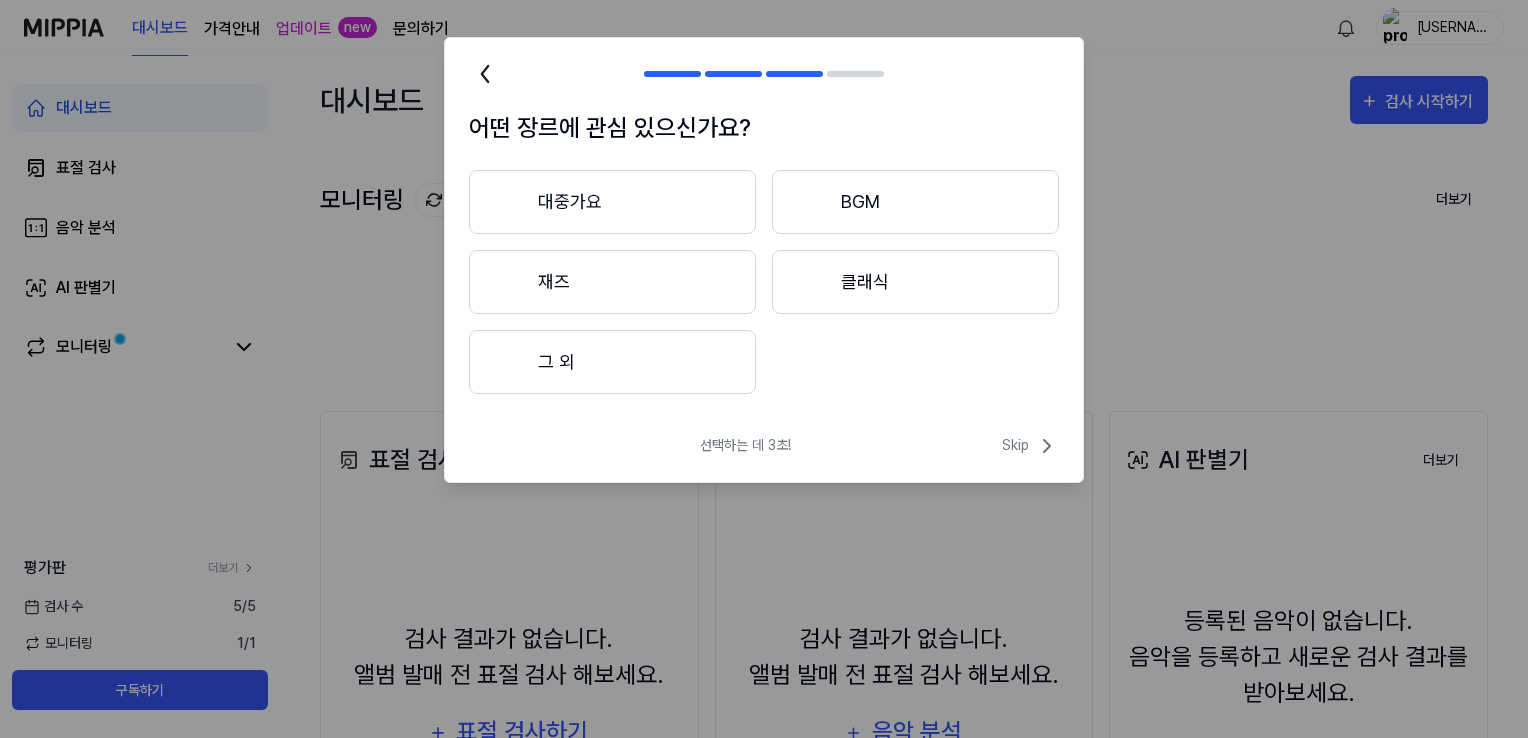 click on "대중가요" at bounding box center (612, 202) 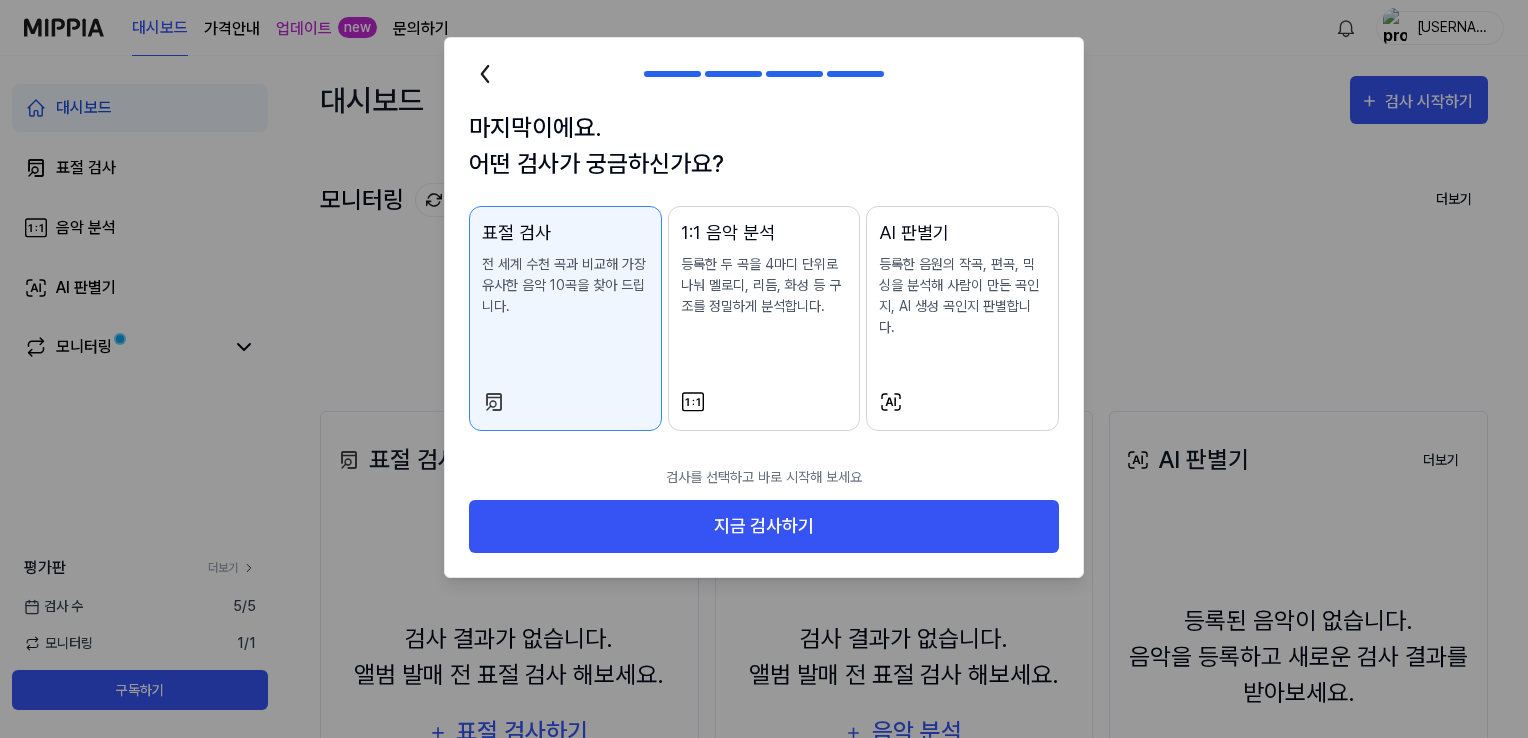 click on "AI 판별기 등록한 음원의 작곡, 편곡, 믹싱을 분석해 사람이 만든 곡인지, AI 생성 곡인지 판별합니다." at bounding box center (962, 298) 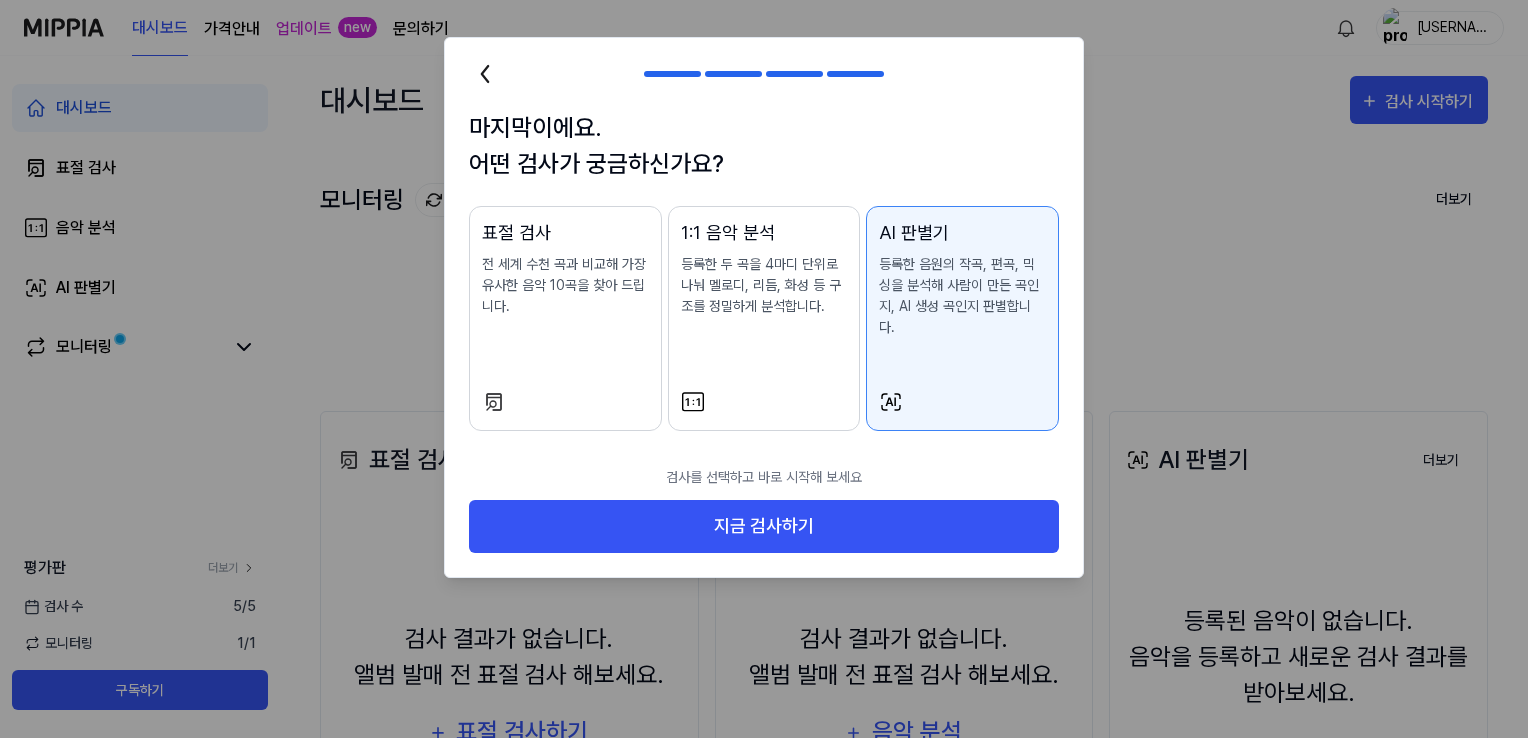 click on "표절 검사 전 세계 수천 곡과 비교해 가장 유사한 음악 10곡을 찾아 드립니다." at bounding box center [565, 288] 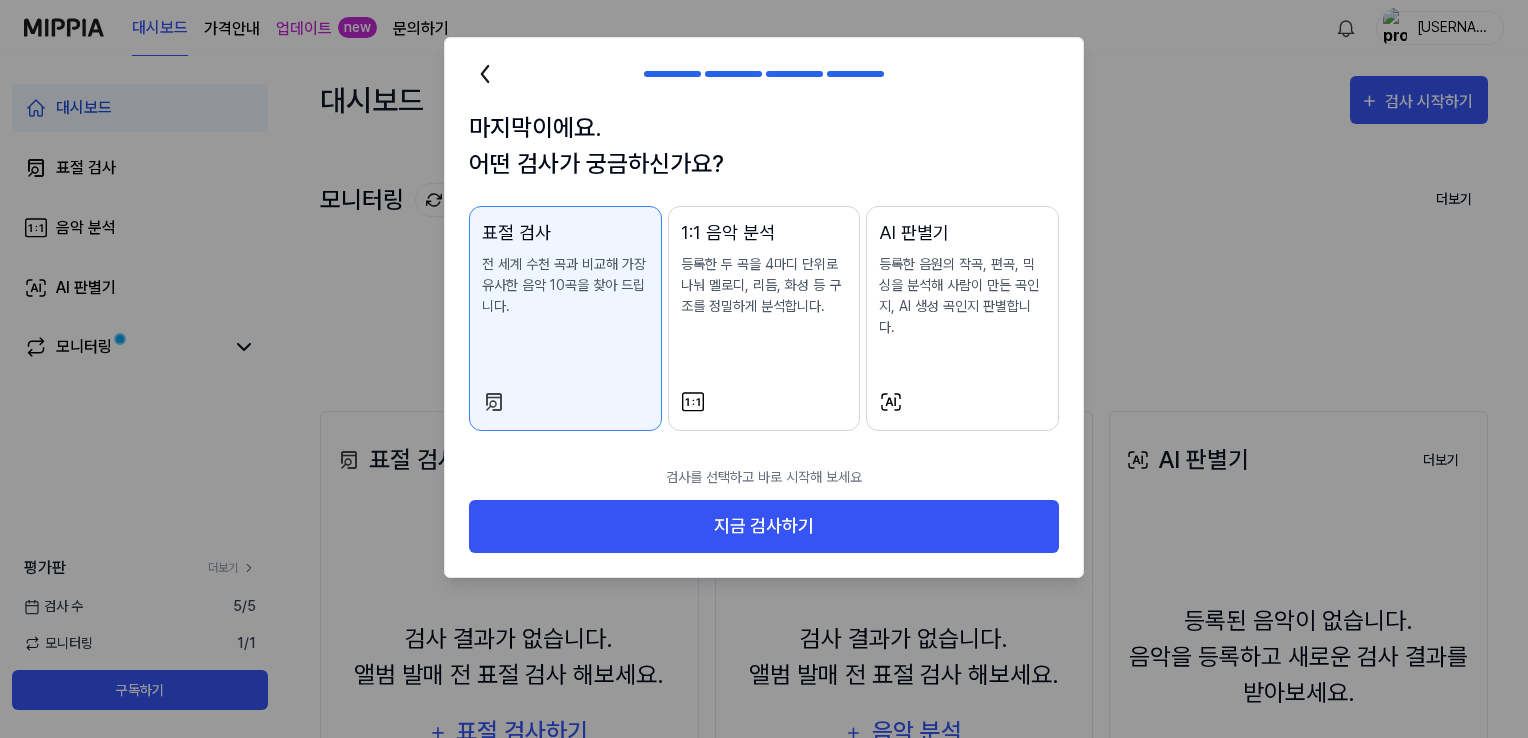 click on "AI 판별기 등록한 음원의 작곡, 편곡, 믹싱을 분석해 사람이 만든 곡인지, AI 생성 곡인지 판별합니다." at bounding box center (962, 298) 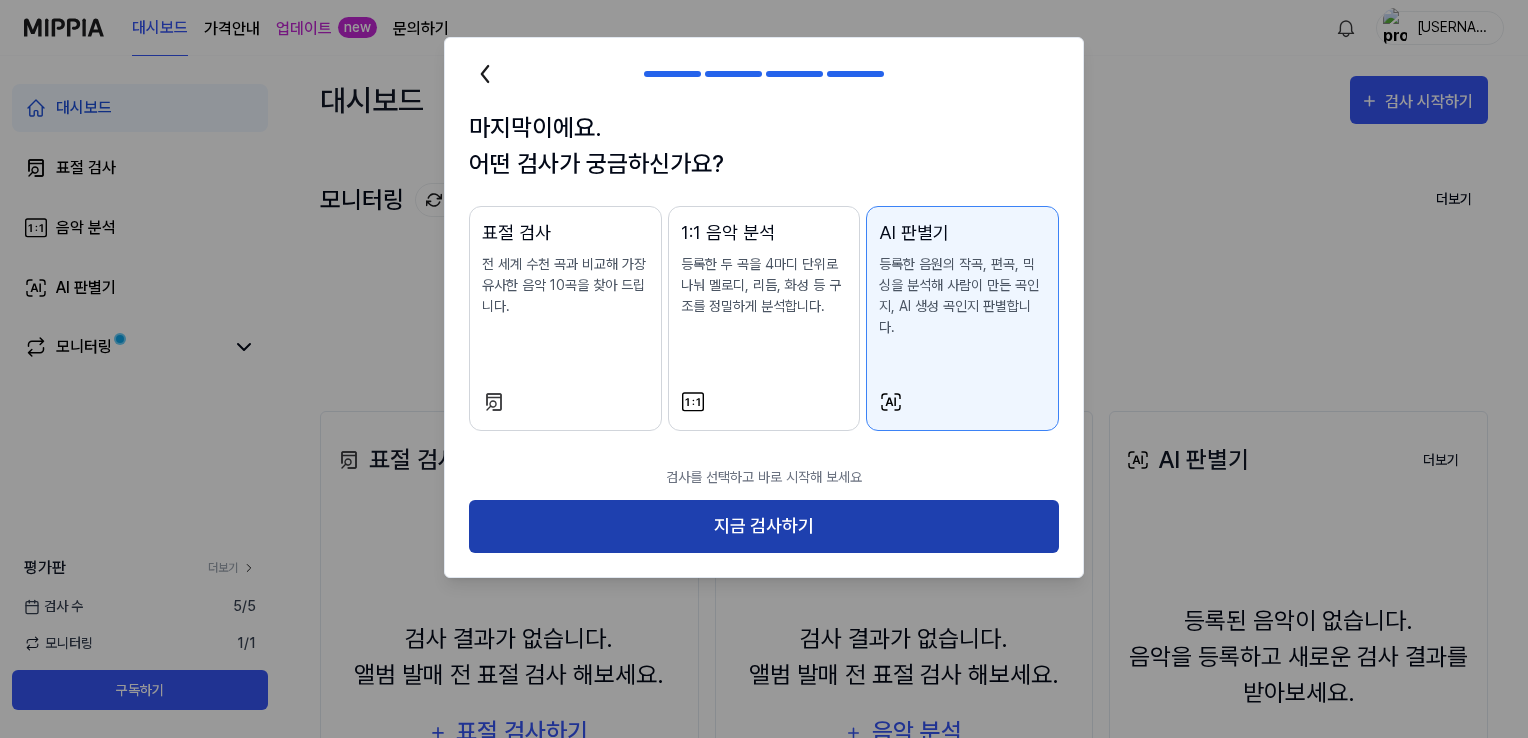 click on "지금 검사하기" at bounding box center [764, 526] 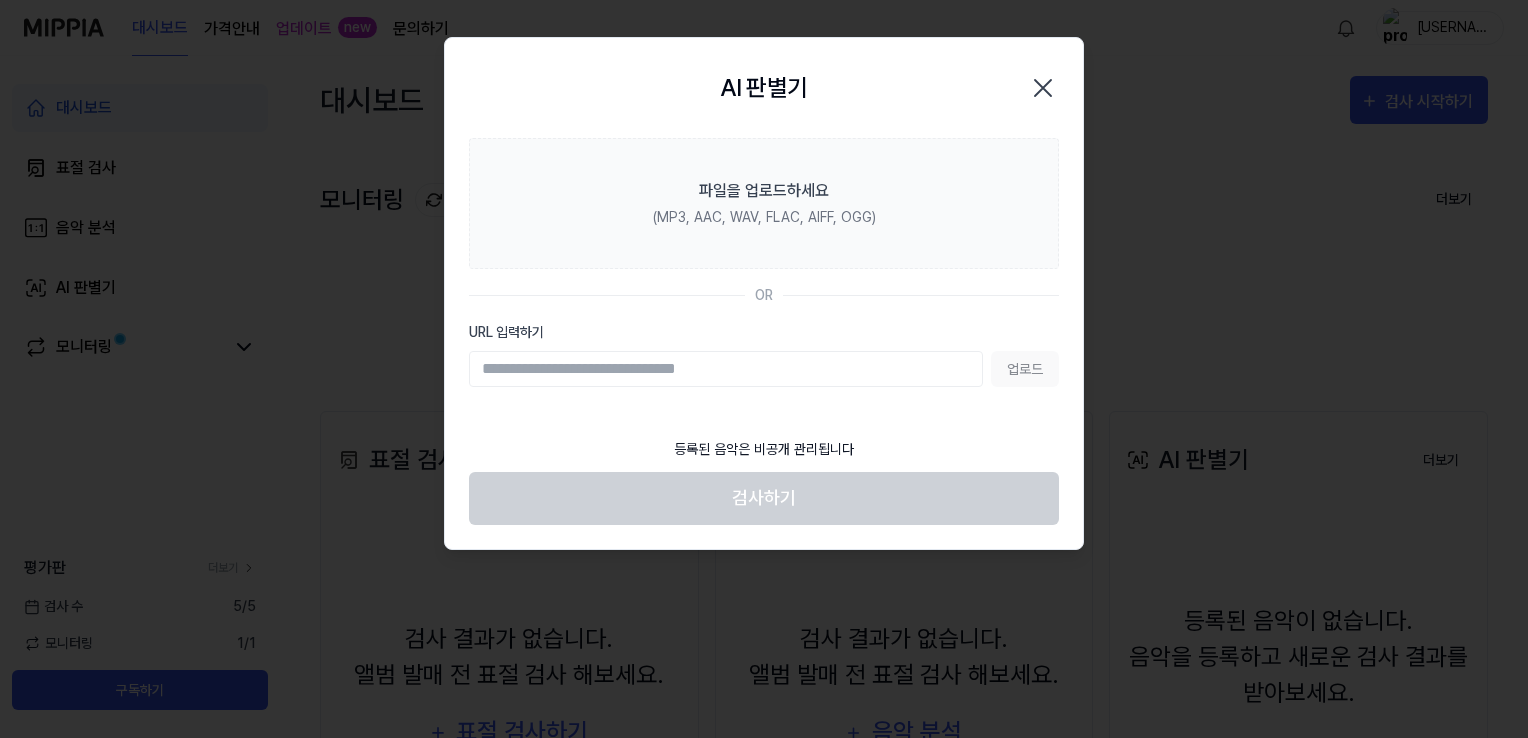 click on "파일을 업로드하세요 (MP3, AAC, WAV, FLAC, AIFF, OGG) OR URL 입력하기 업로드" at bounding box center (764, 282) 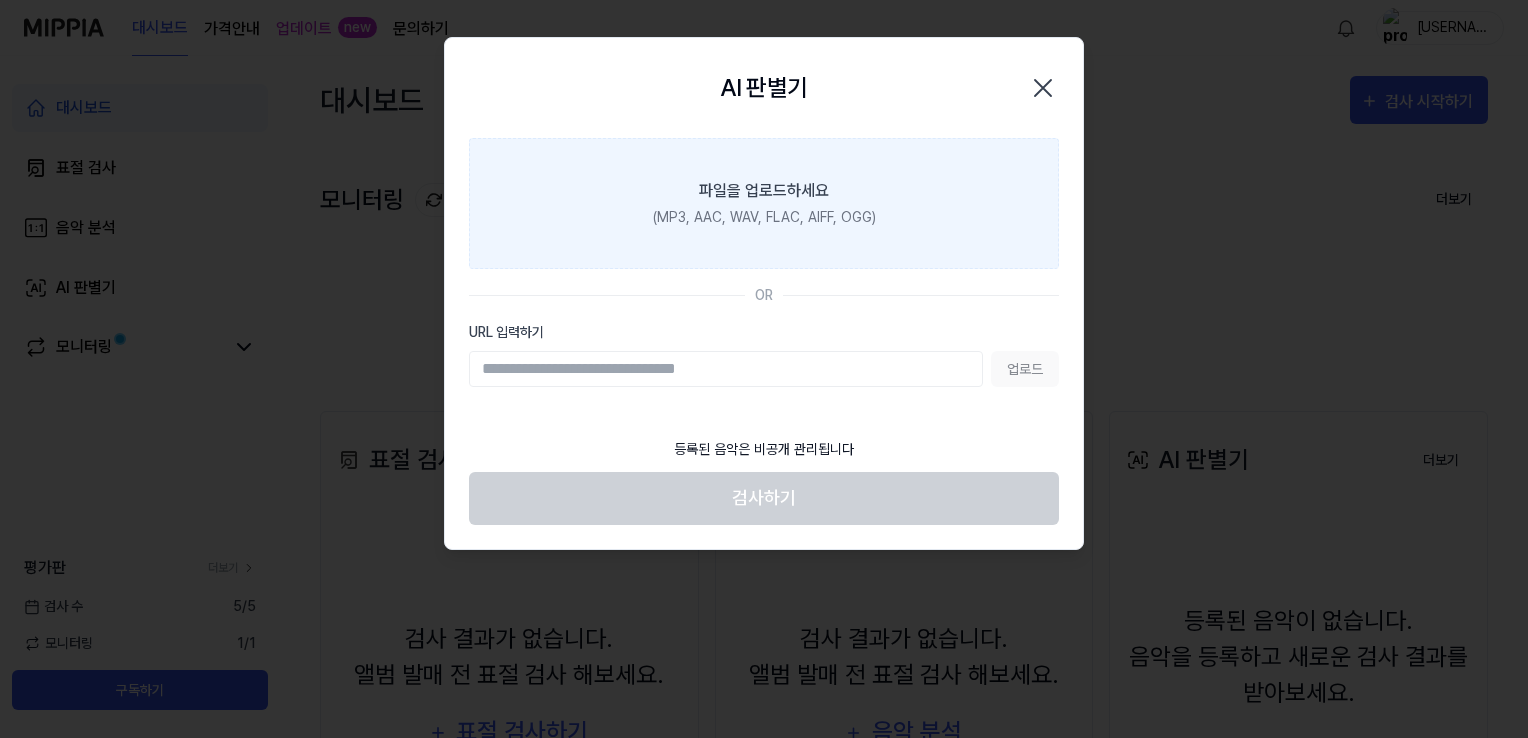 click on "파일을 업로드하세요 (MP3, AAC, WAV, FLAC, AIFF, OGG)" at bounding box center (764, 203) 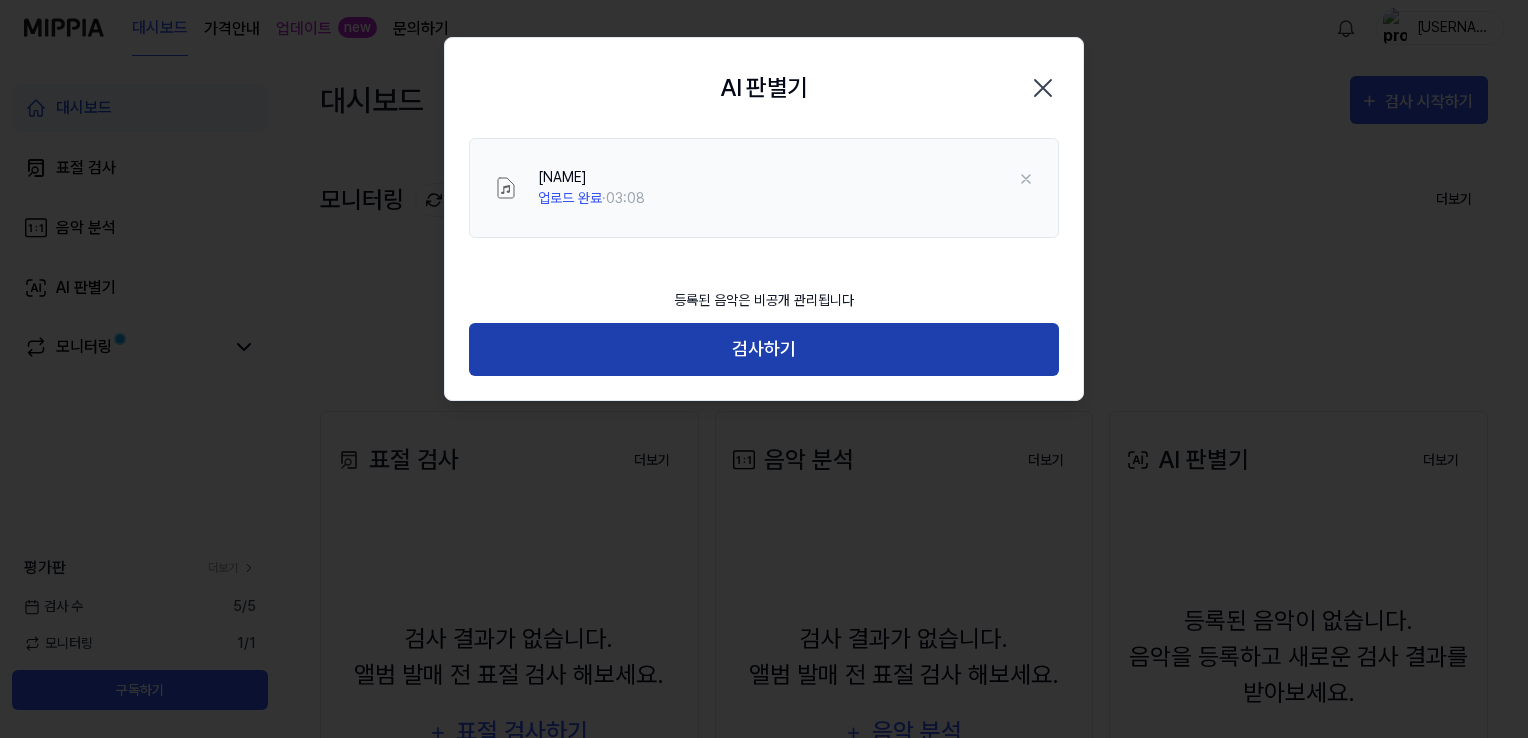 click on "검사하기" at bounding box center (764, 349) 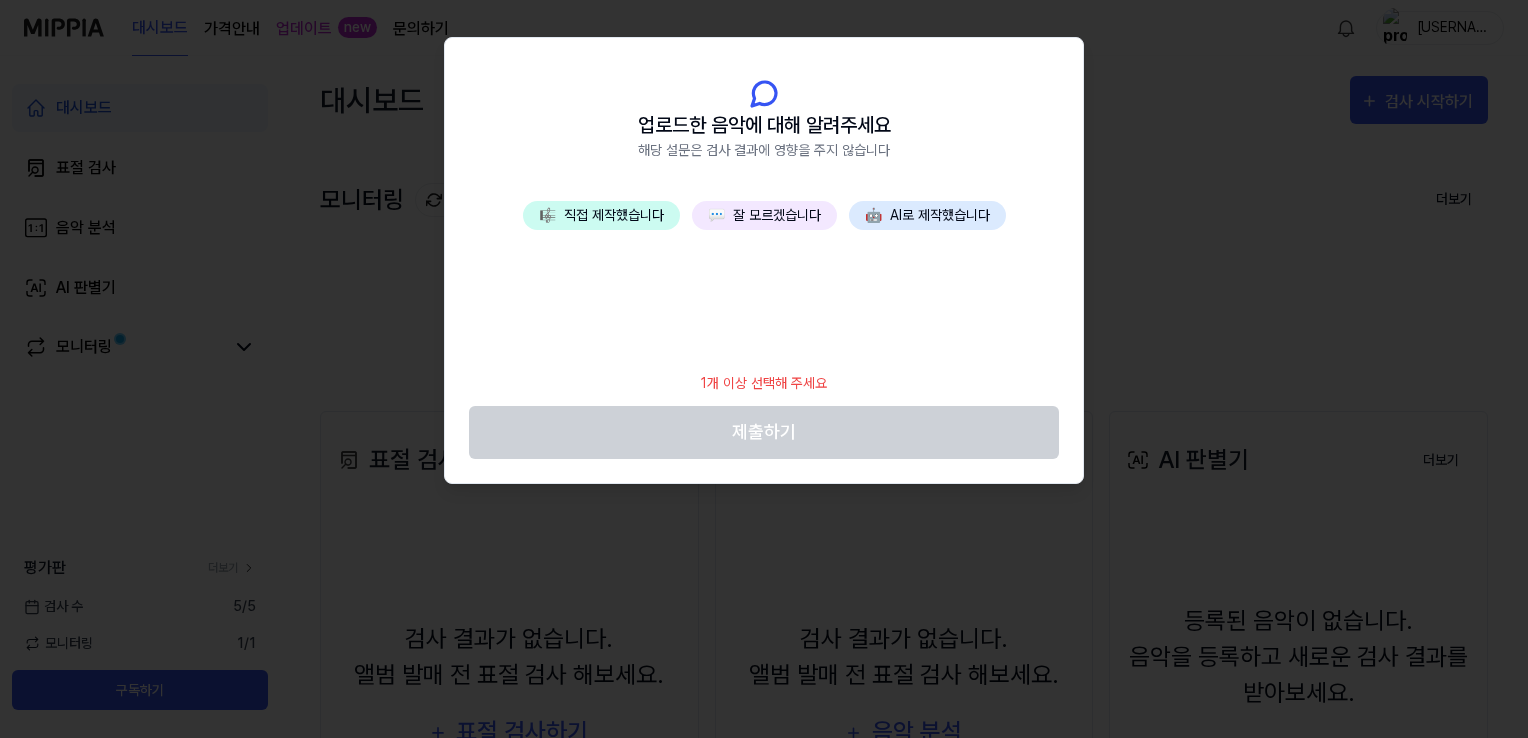 click on "🤖 AI로 제작했습니다" at bounding box center (927, 215) 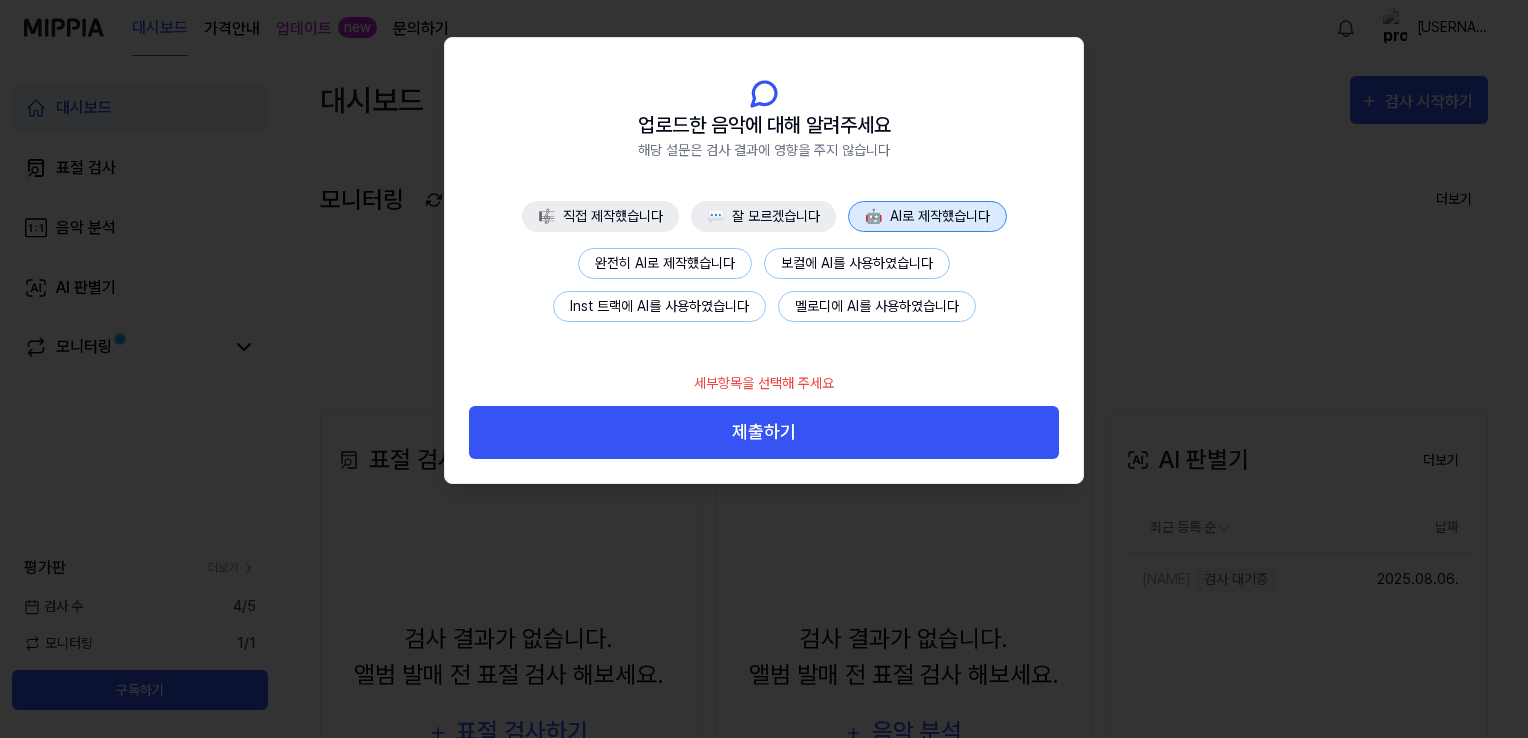 click on "보컬에 AI를 사용하였습니다" at bounding box center [857, 263] 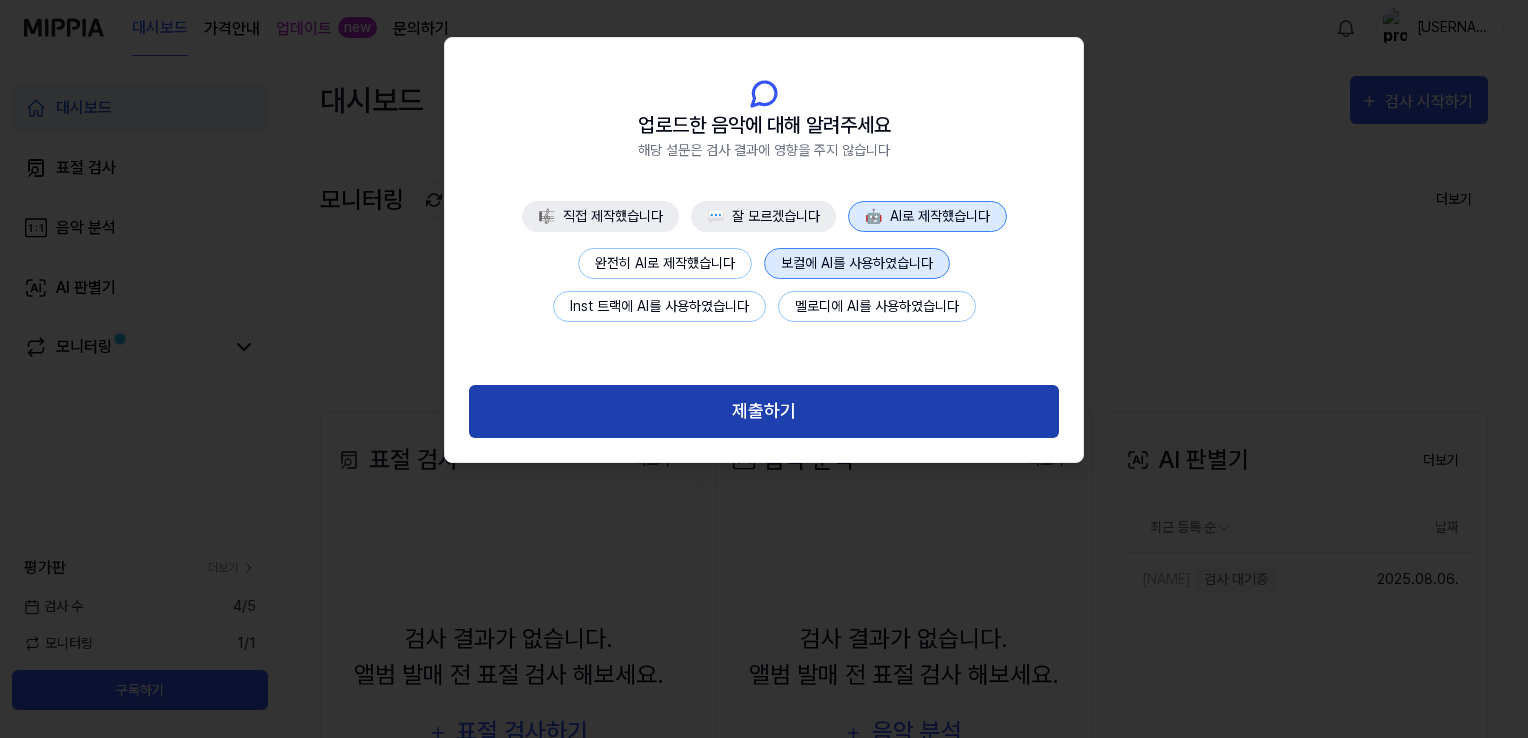 click on "제출하기" at bounding box center (764, 411) 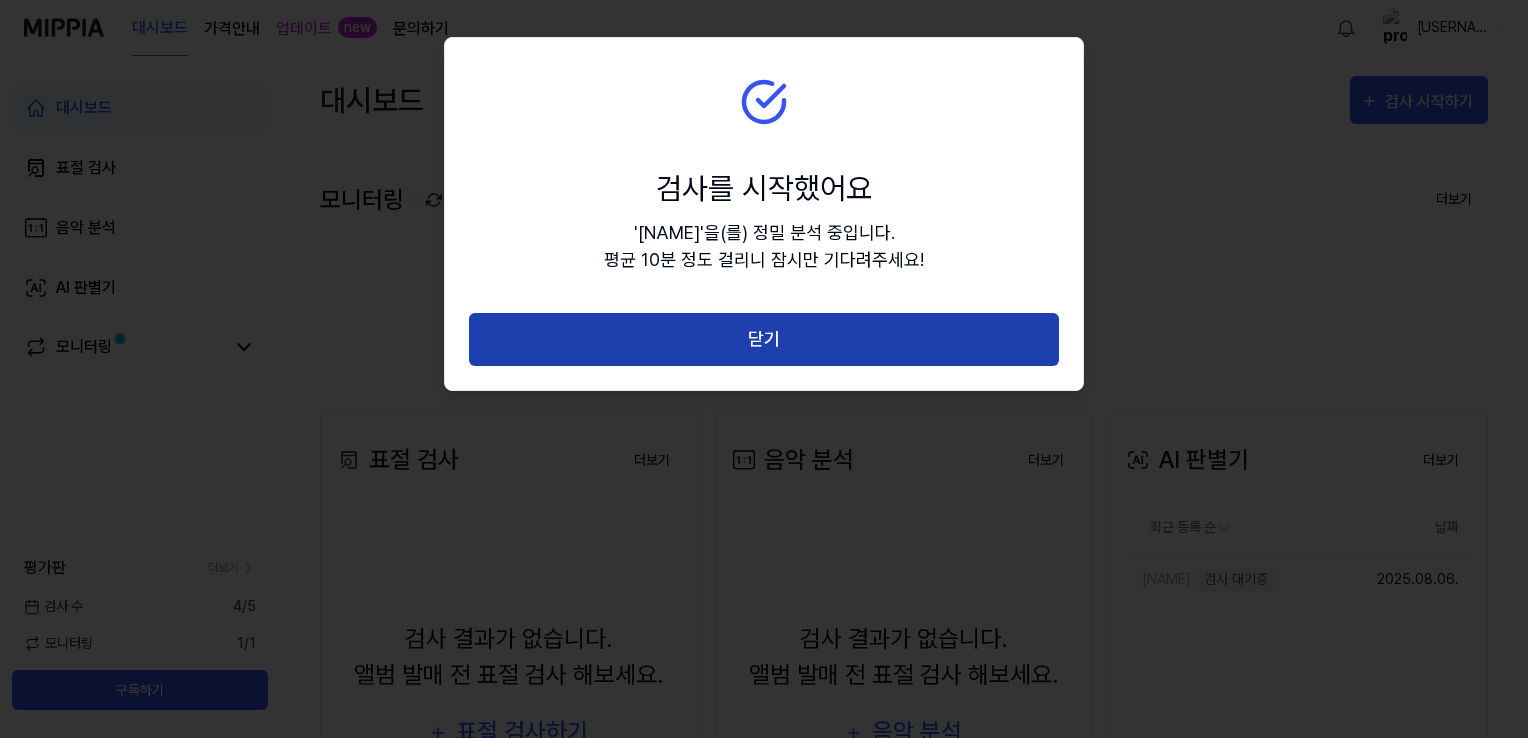 click on "닫기" at bounding box center [764, 339] 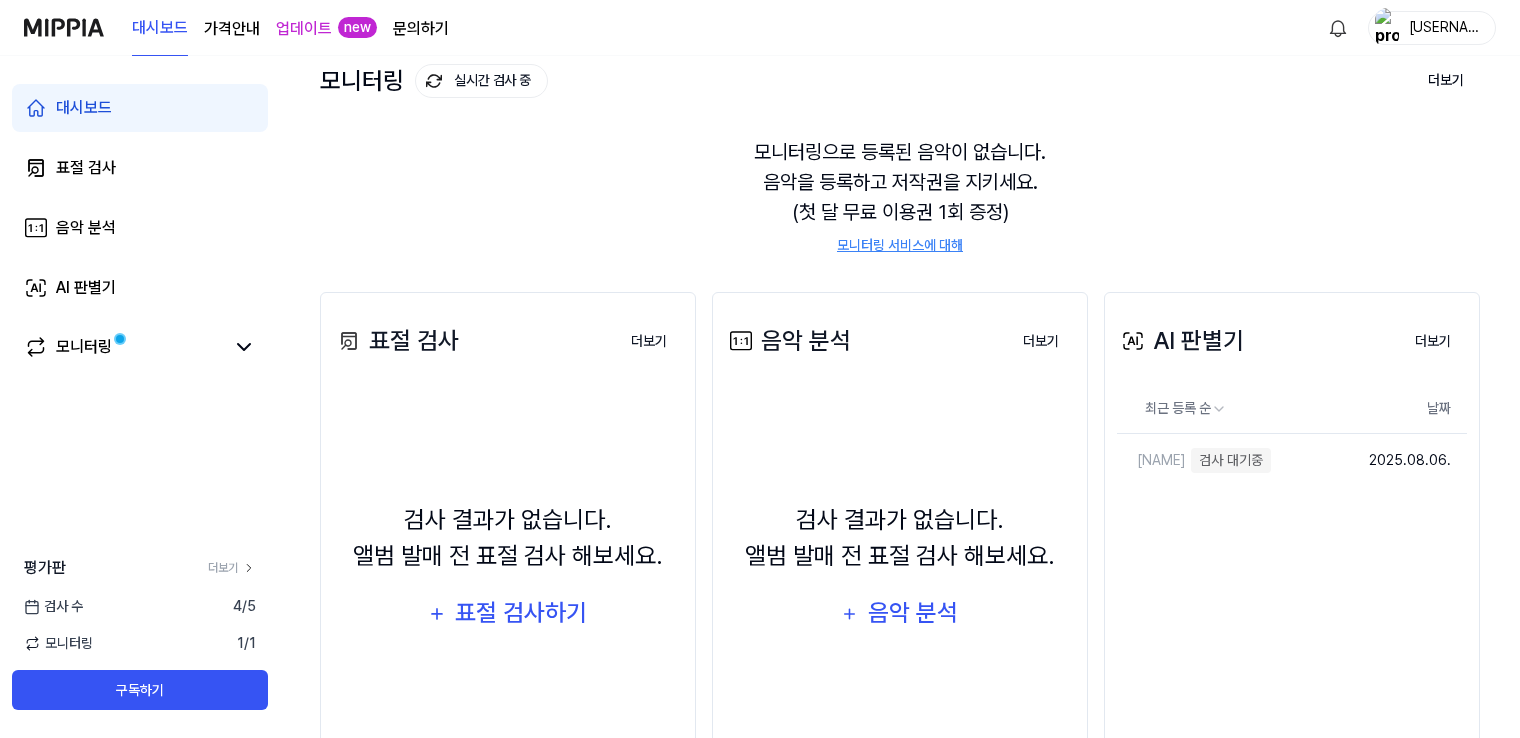 scroll, scrollTop: 199, scrollLeft: 0, axis: vertical 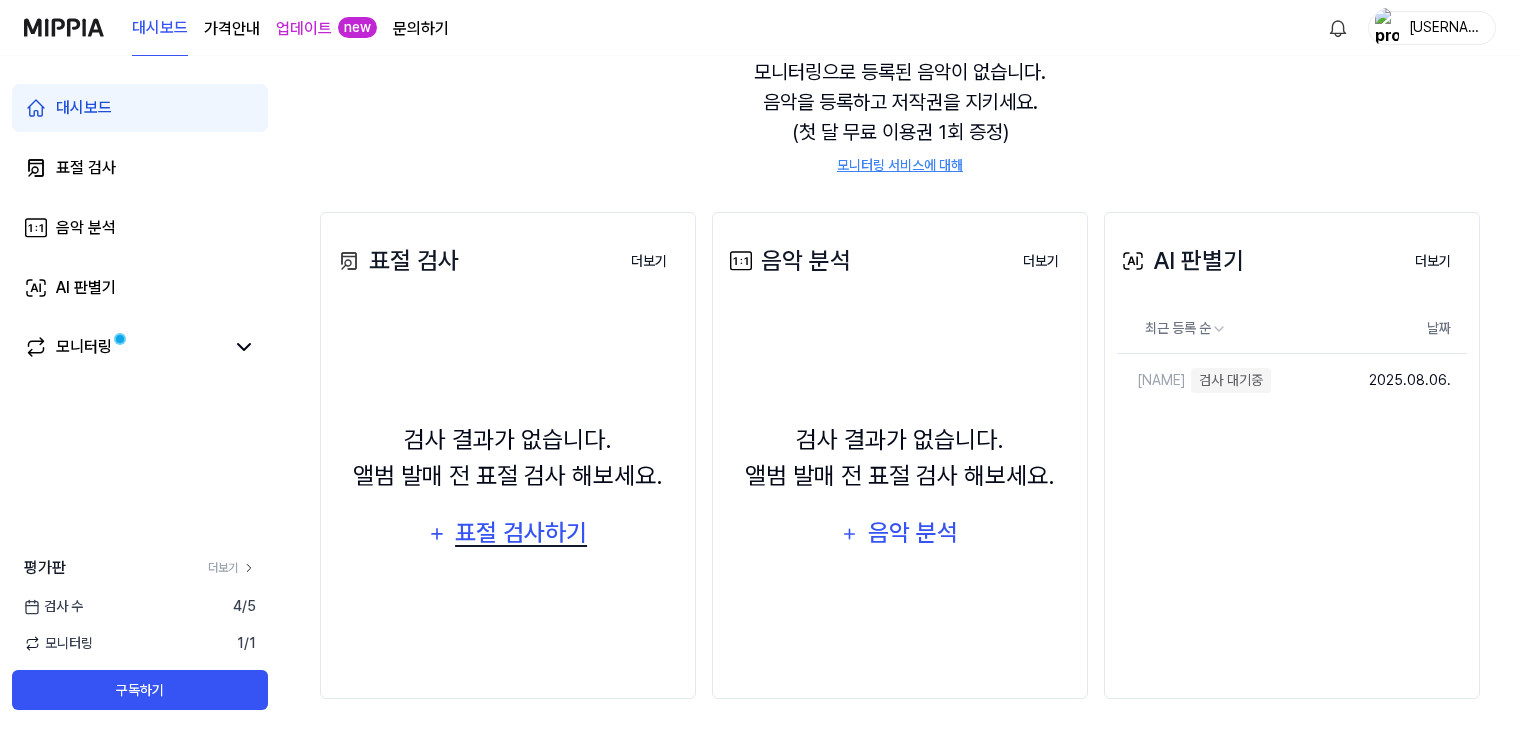 click on "표절 검사하기" at bounding box center (521, 533) 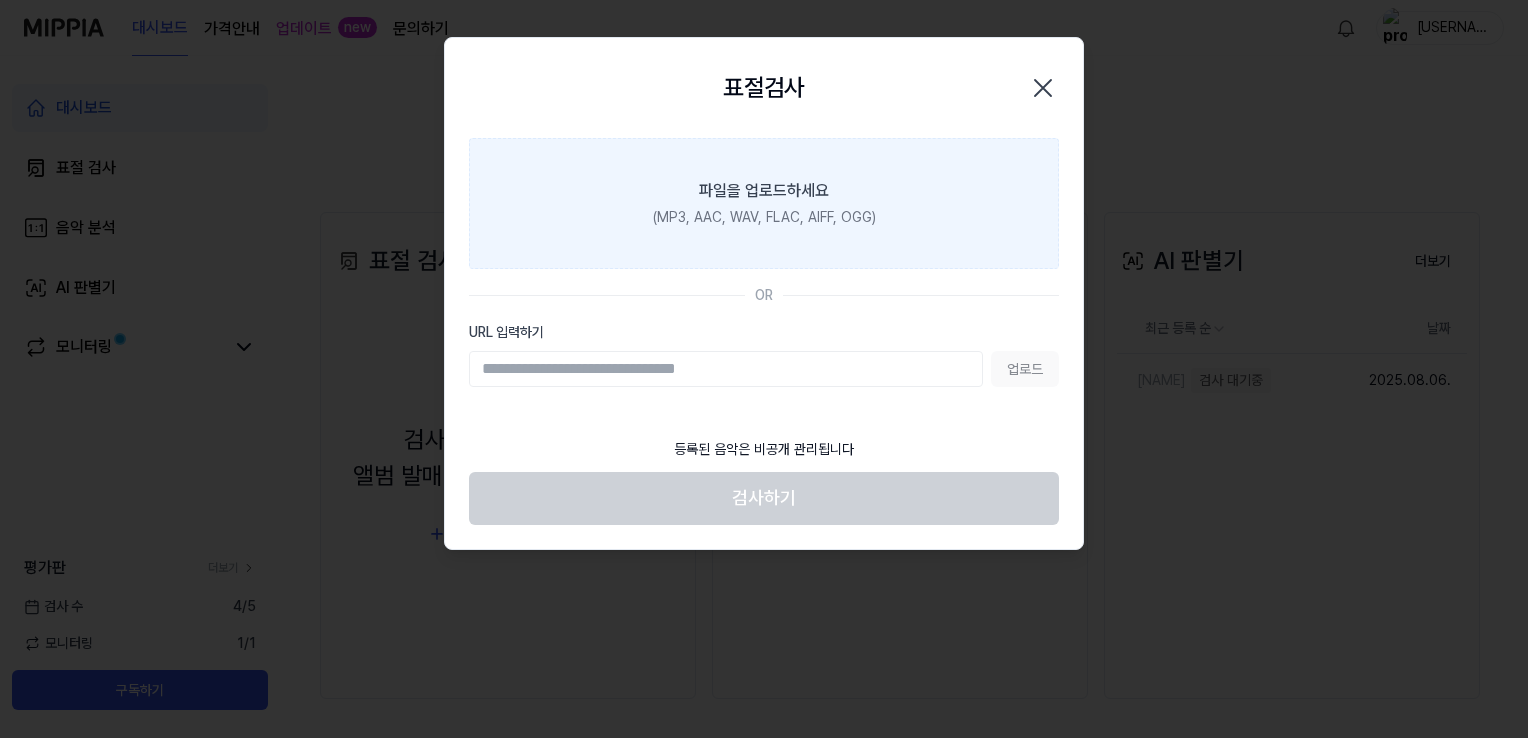 click on "파일을 업로드하세요 (MP3, AAC, WAV, FLAC, AIFF, OGG)" at bounding box center [764, 203] 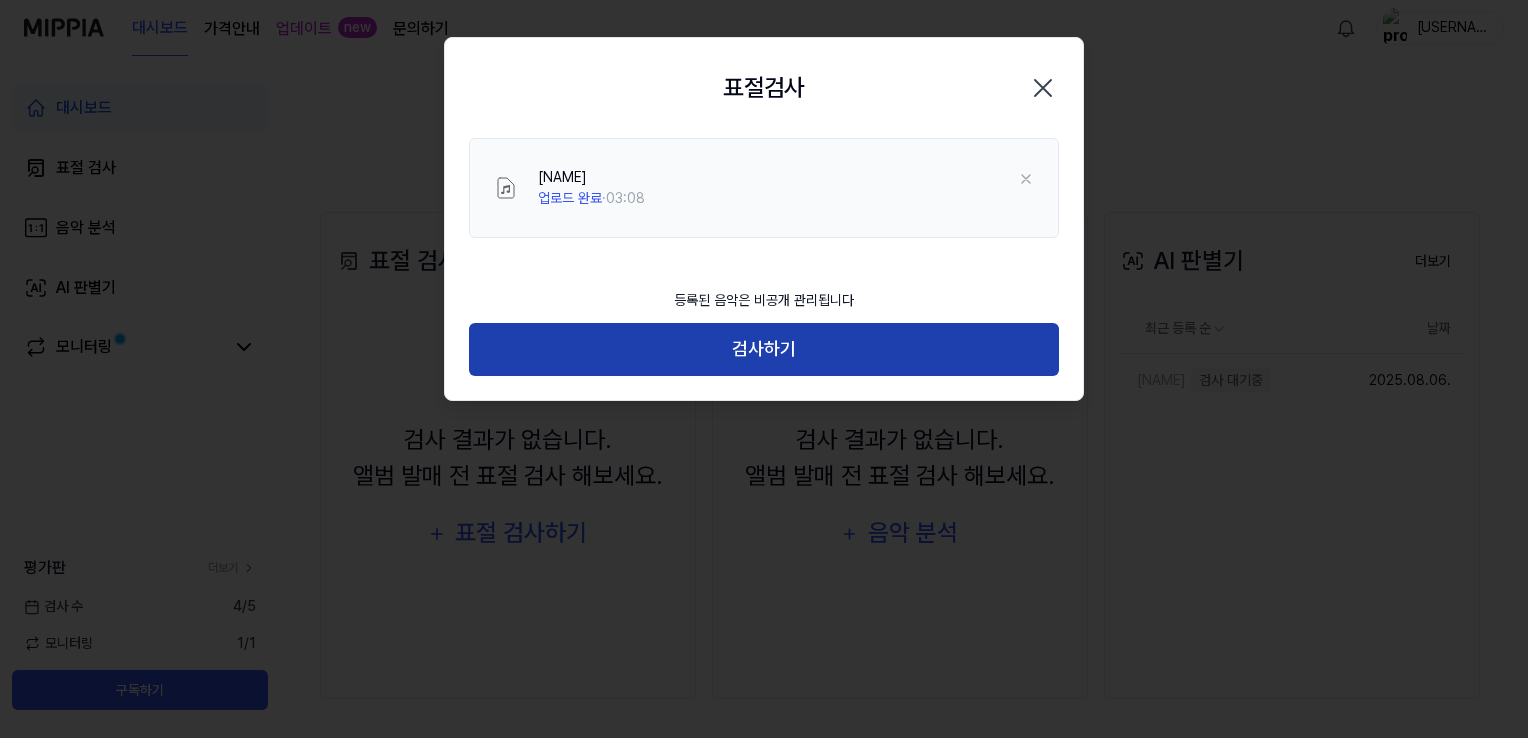 click on "검사하기" at bounding box center (764, 349) 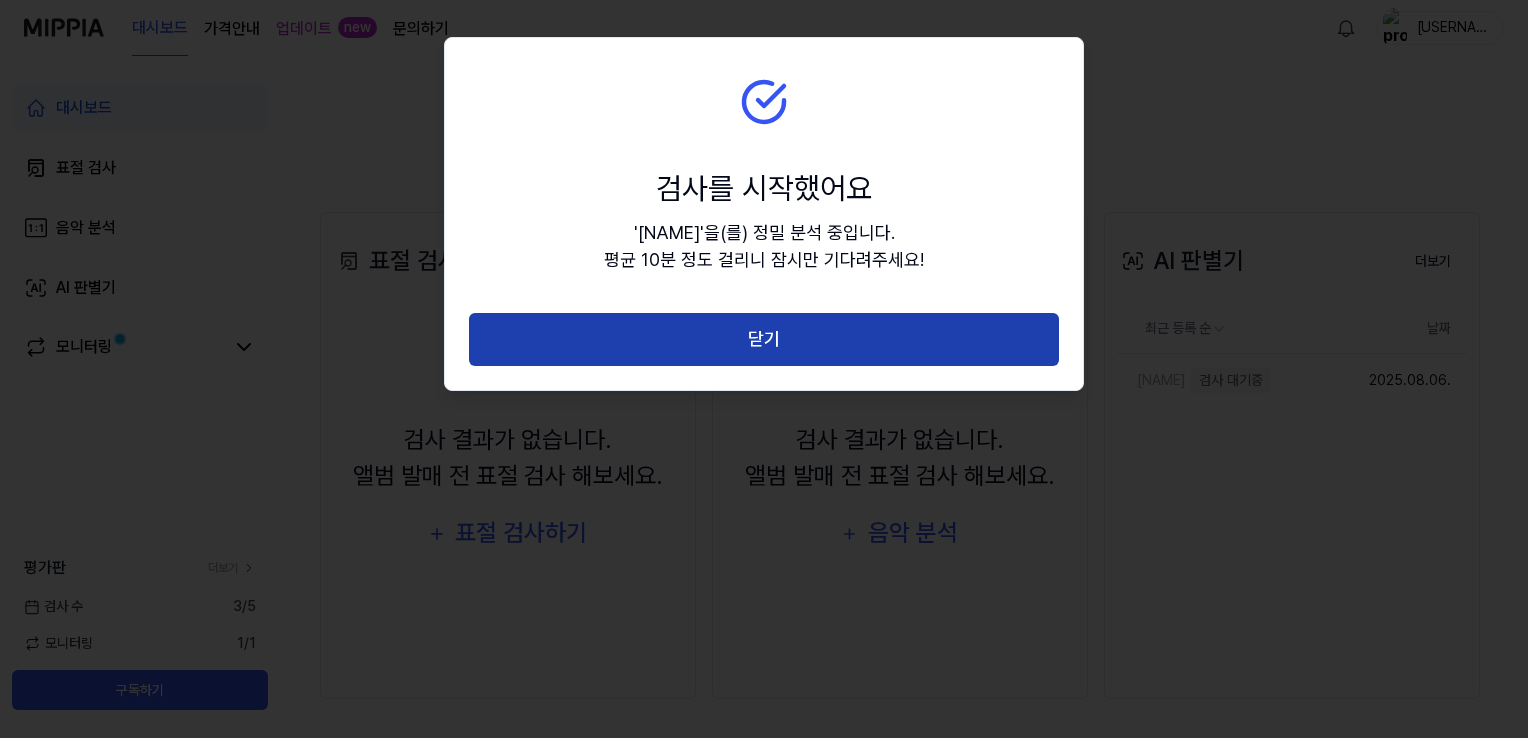 click on "닫기" at bounding box center (764, 339) 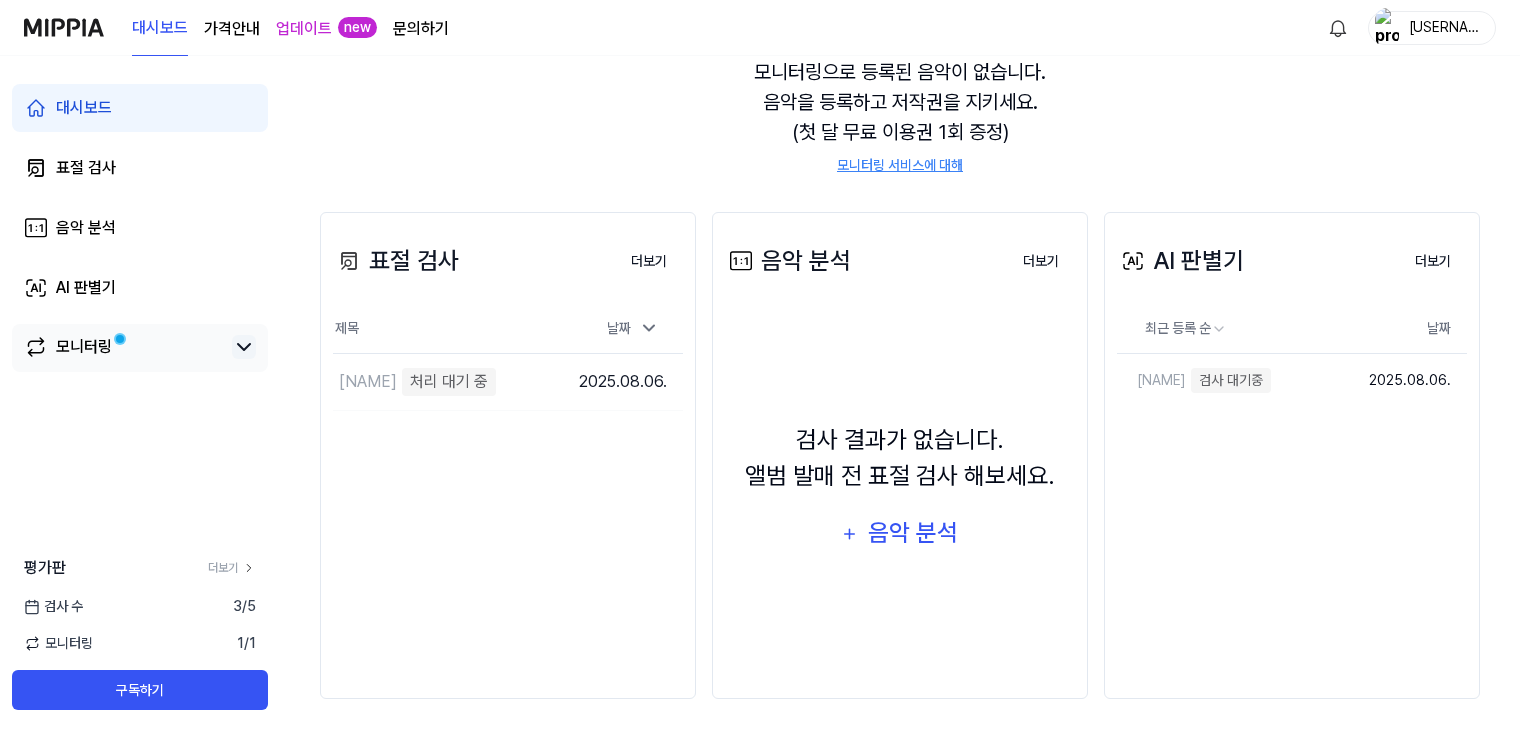 click 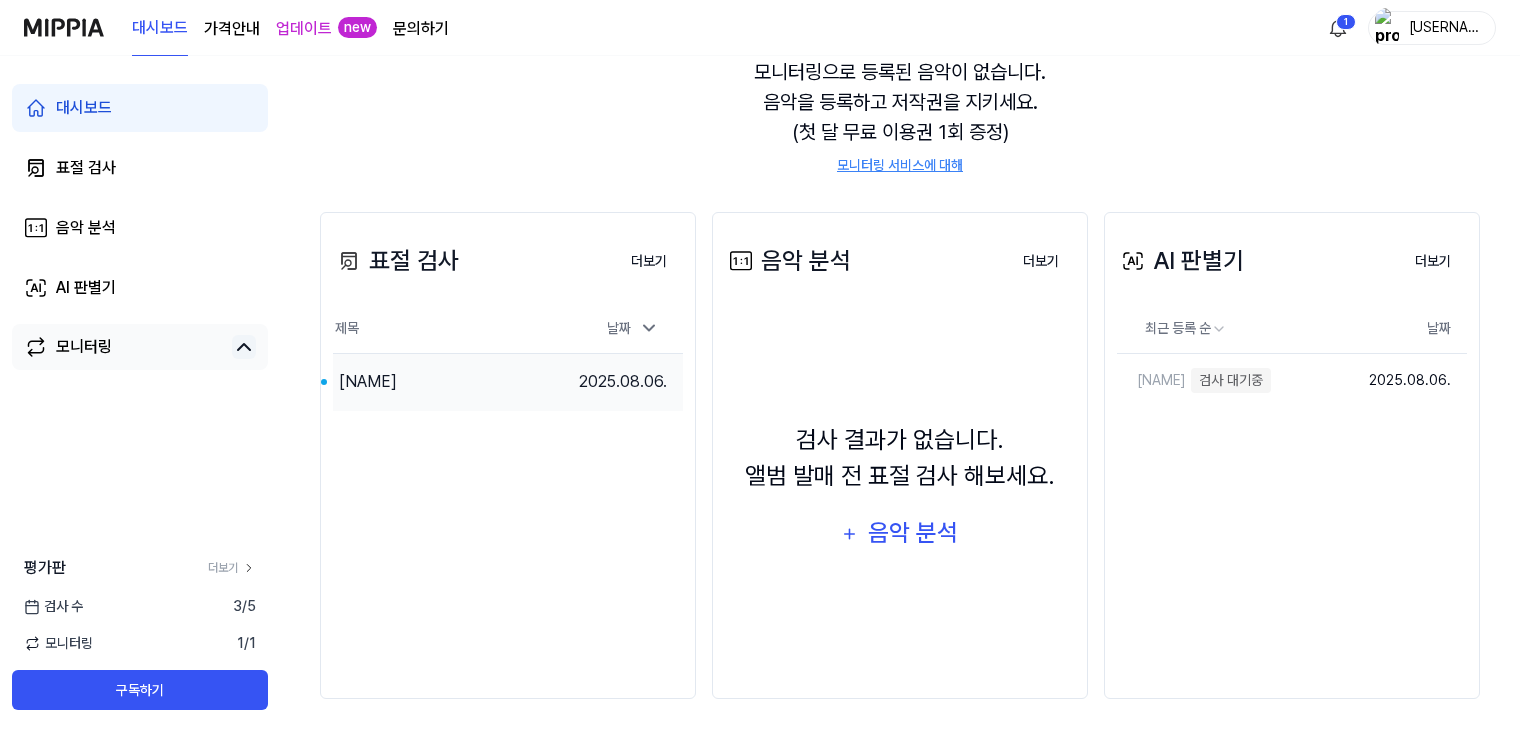 click on "2025.08.06." at bounding box center (623, 381) 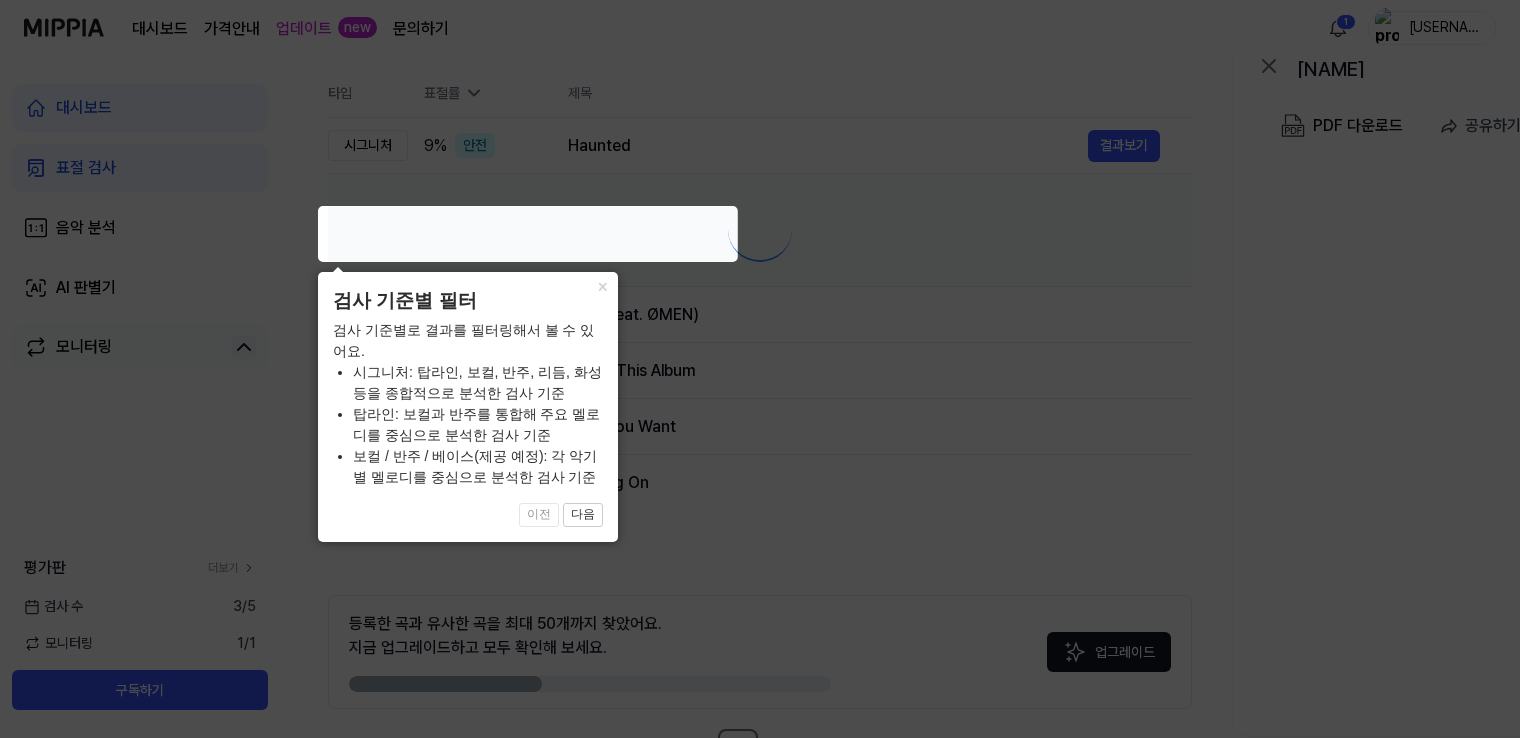 scroll, scrollTop: 0, scrollLeft: 0, axis: both 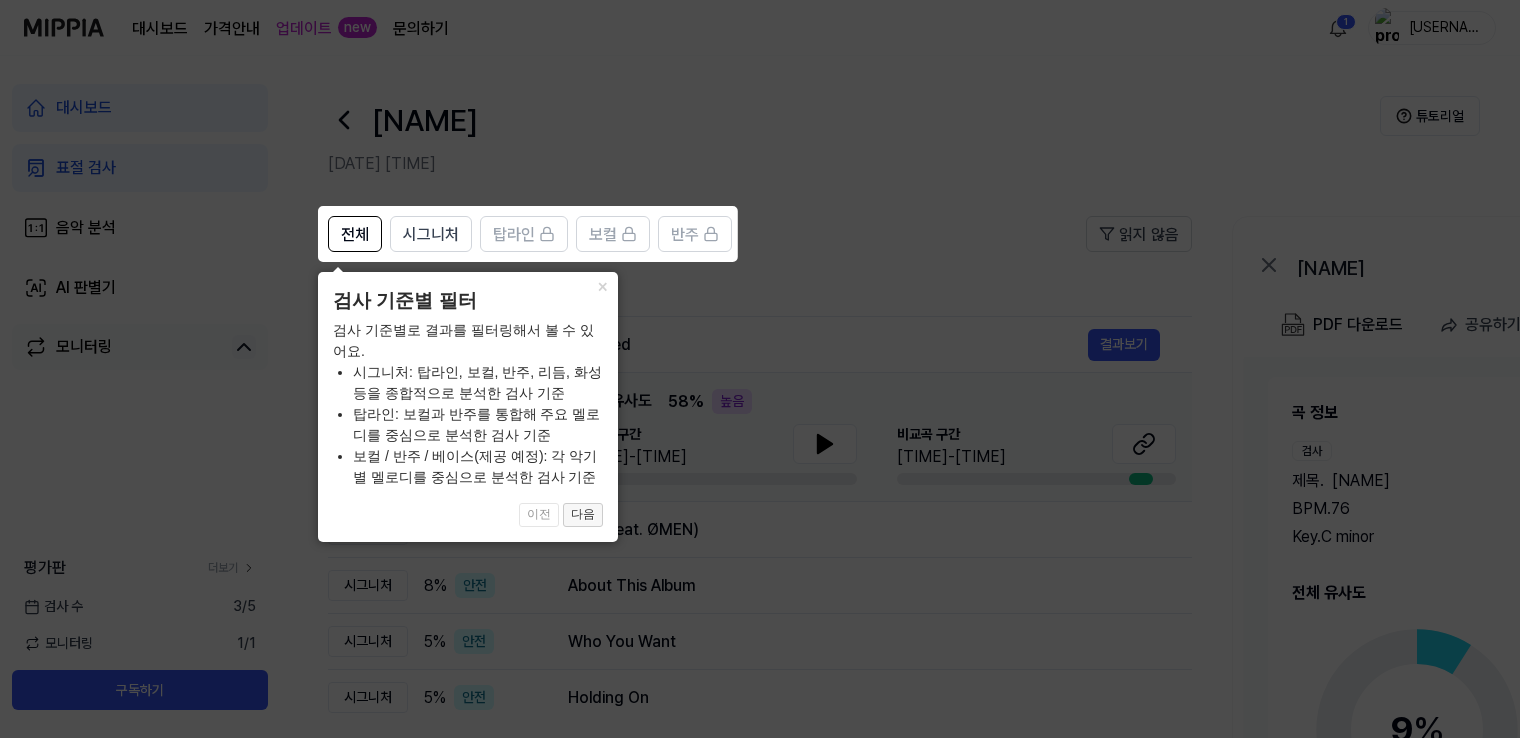 click on "다음" at bounding box center (583, 515) 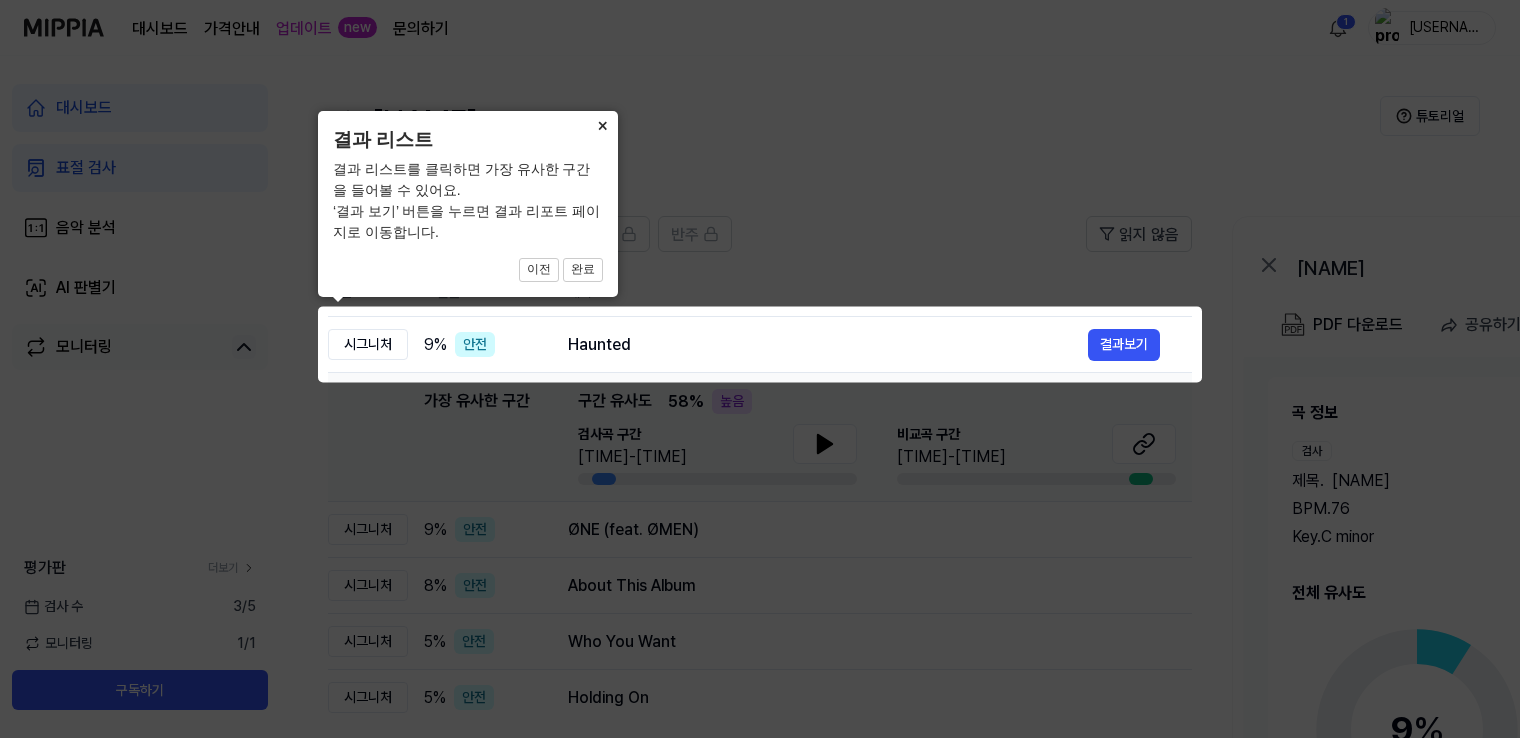 click on "×" at bounding box center (602, 125) 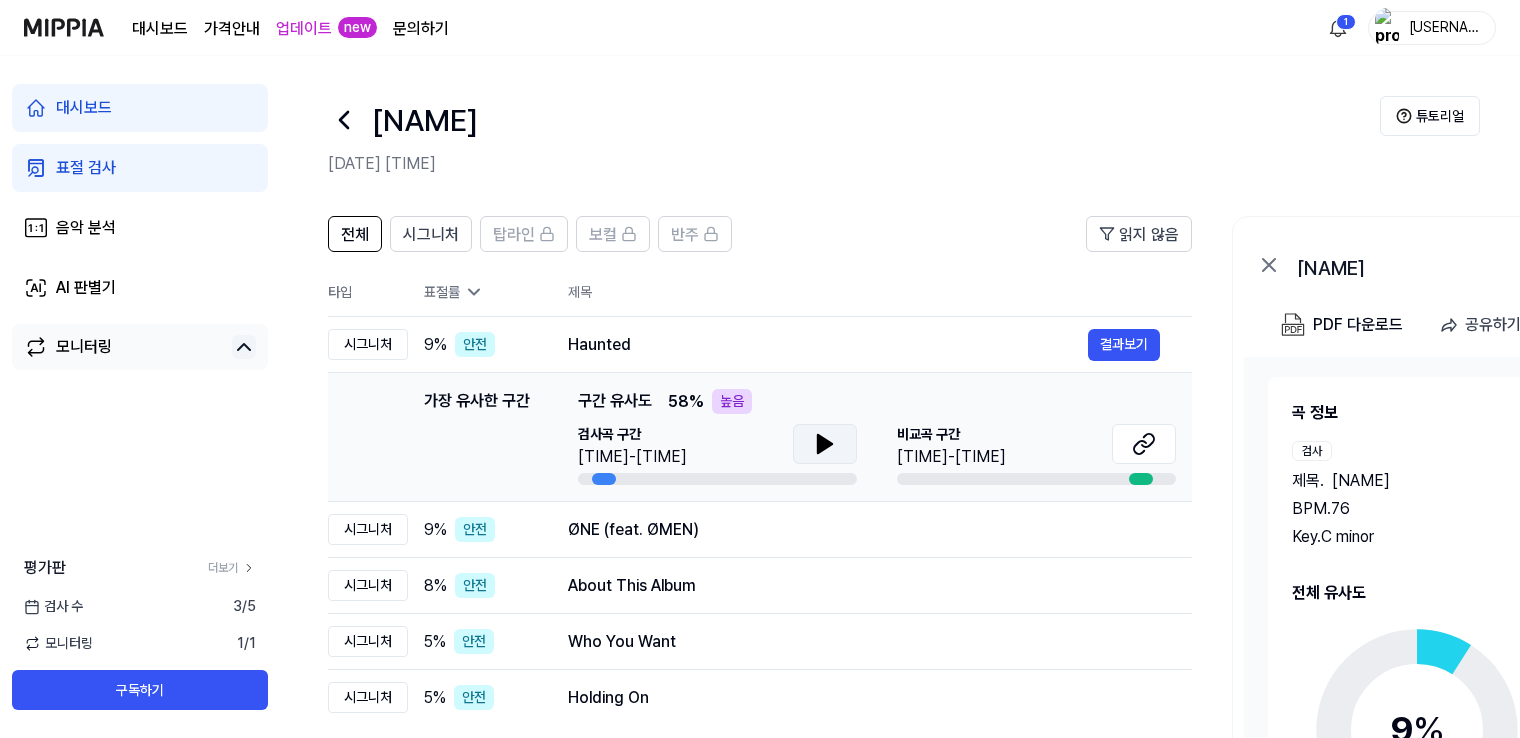 click at bounding box center (825, 444) 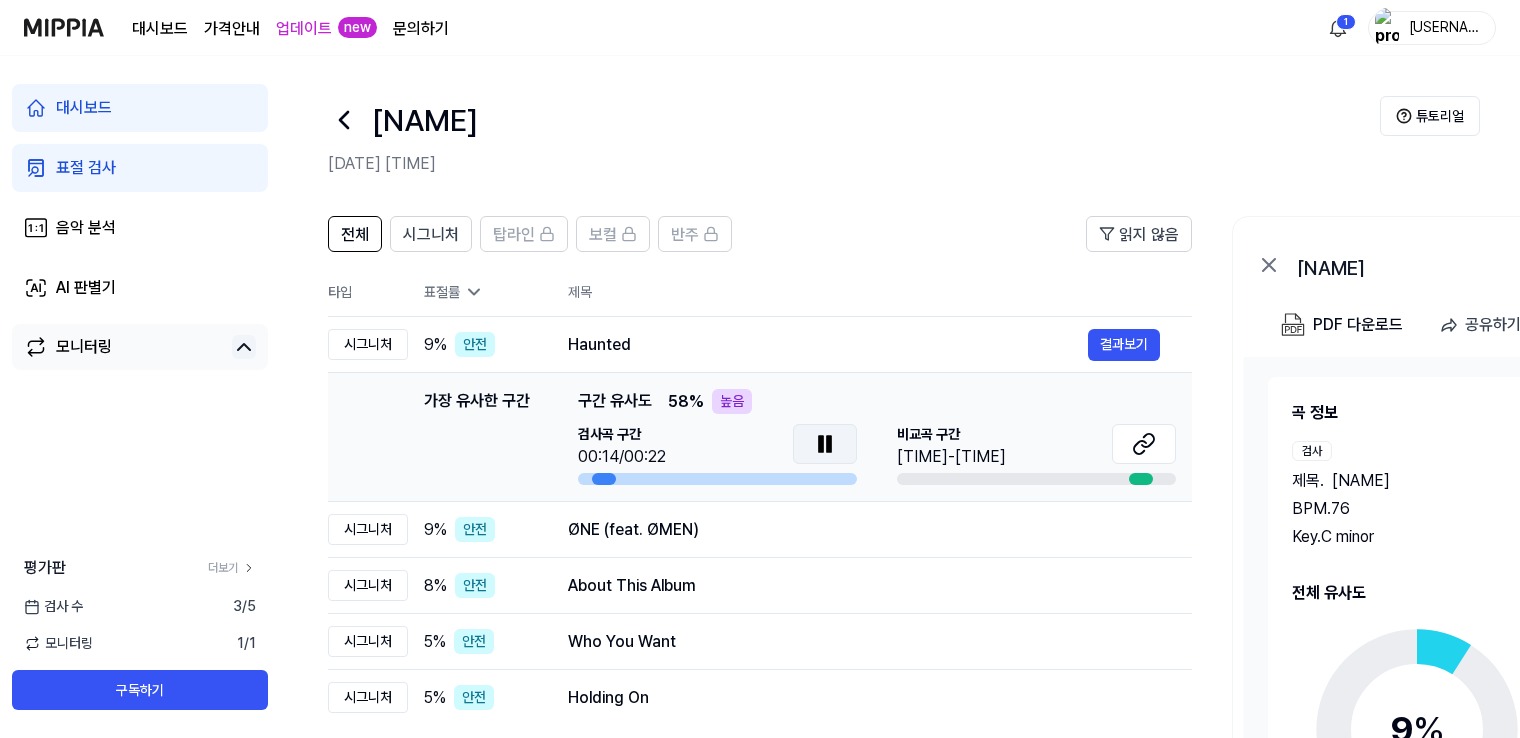 click 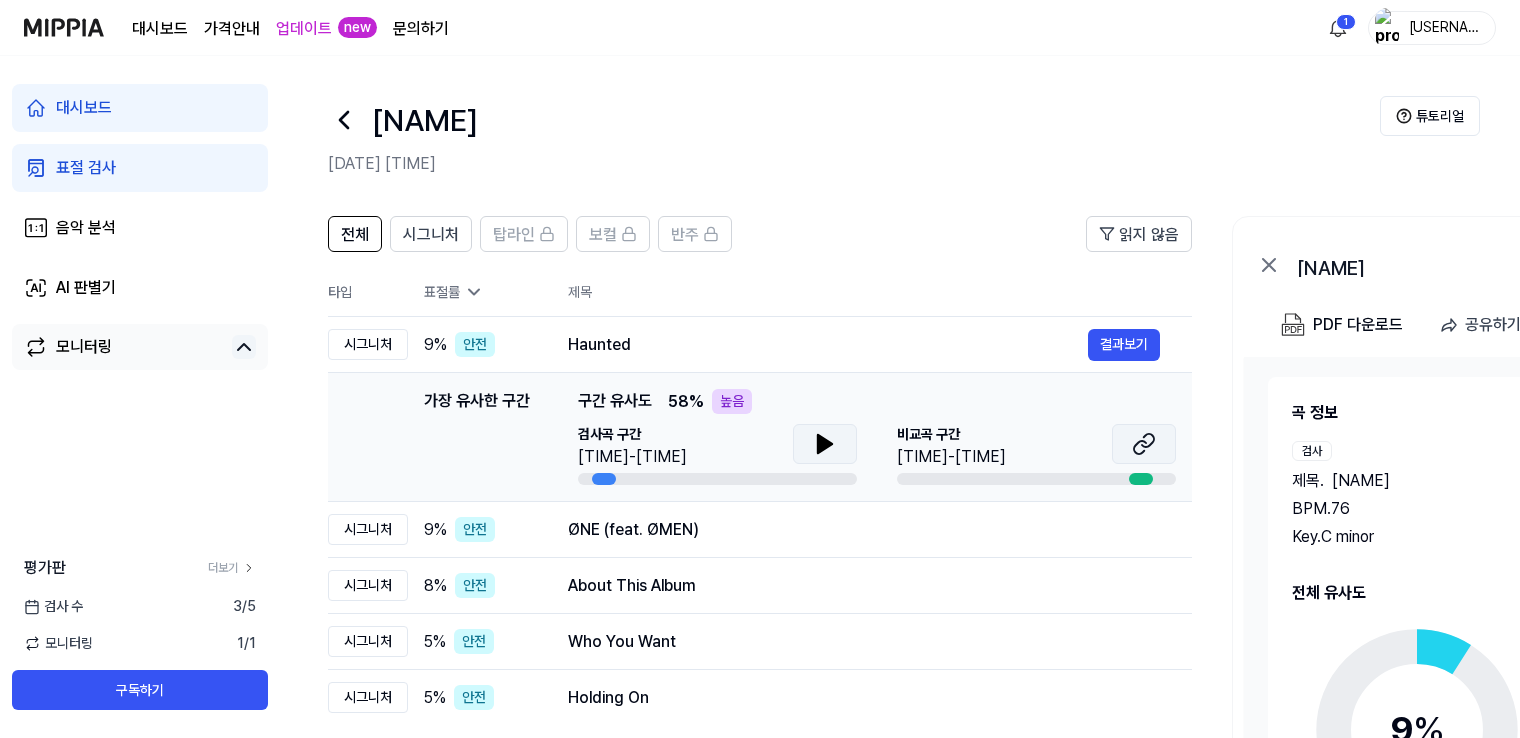 click at bounding box center [1144, 444] 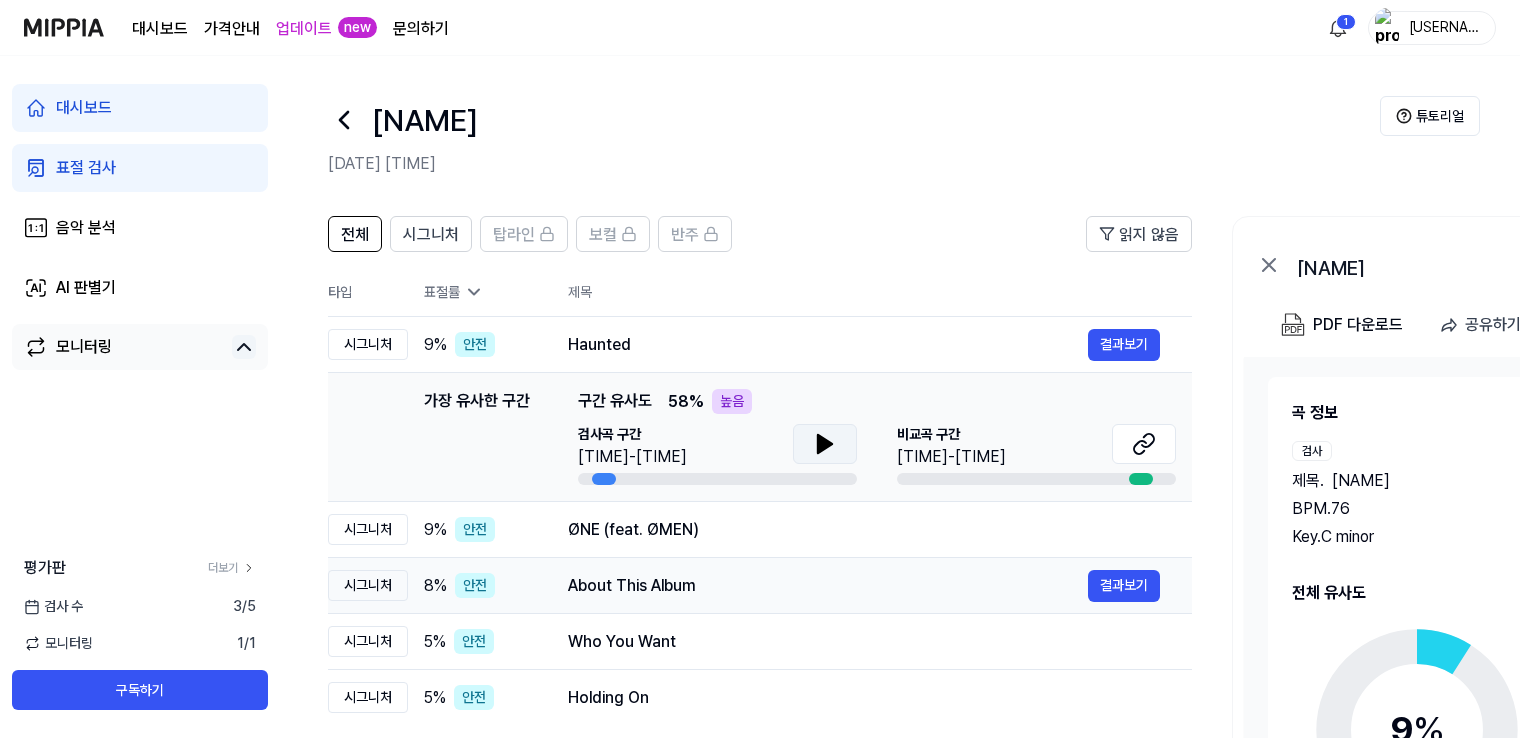 scroll, scrollTop: 0, scrollLeft: 0, axis: both 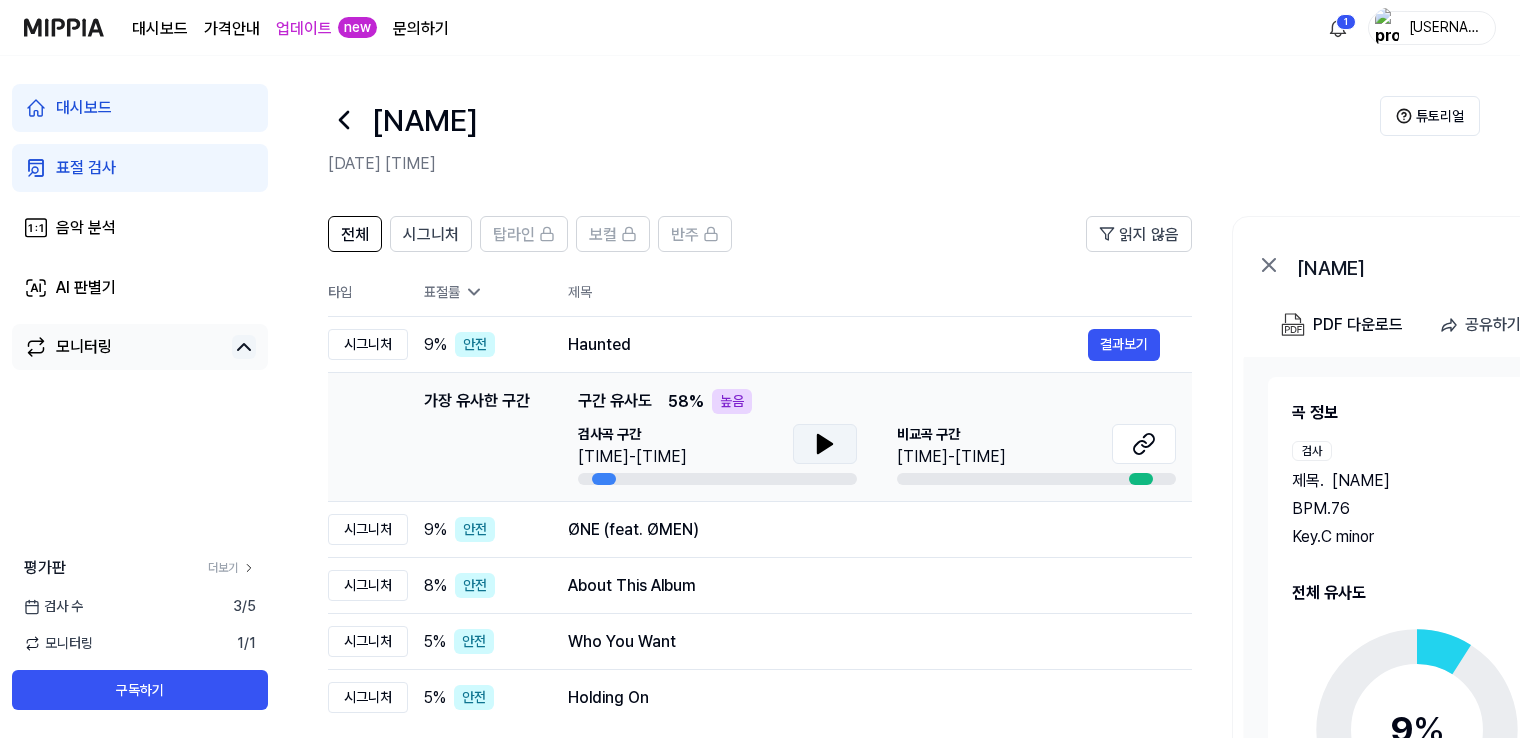 click 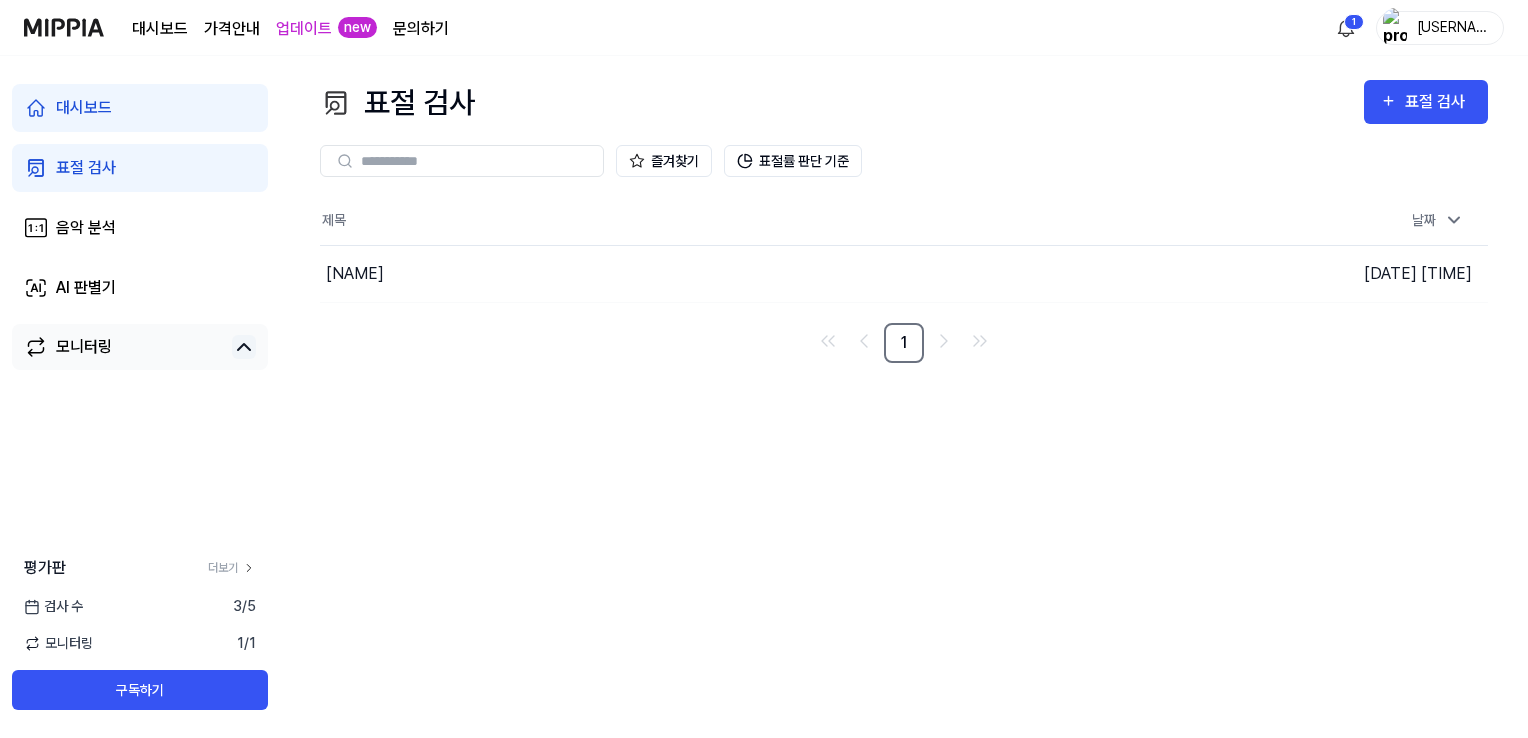 click on "대시보드" at bounding box center (140, 108) 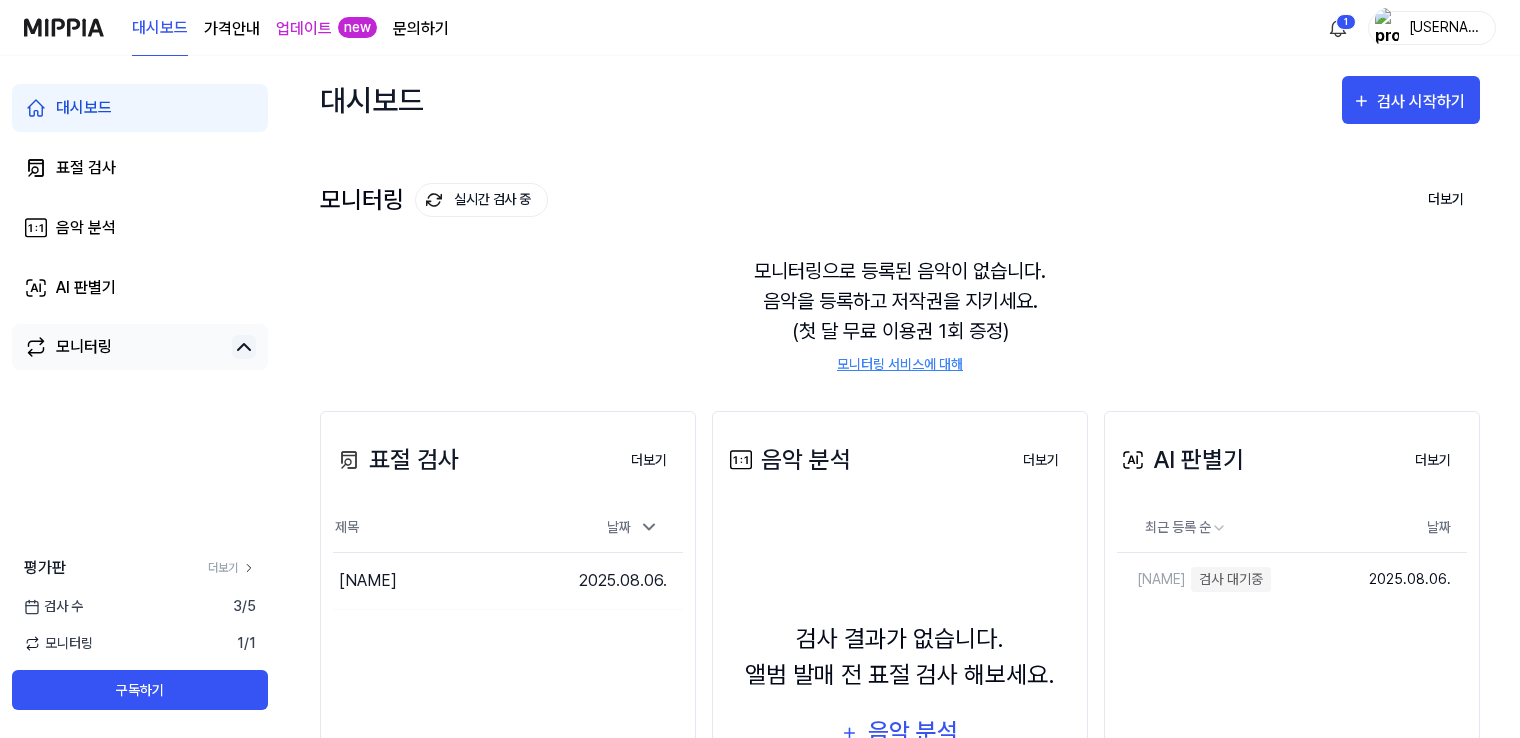 scroll, scrollTop: 199, scrollLeft: 0, axis: vertical 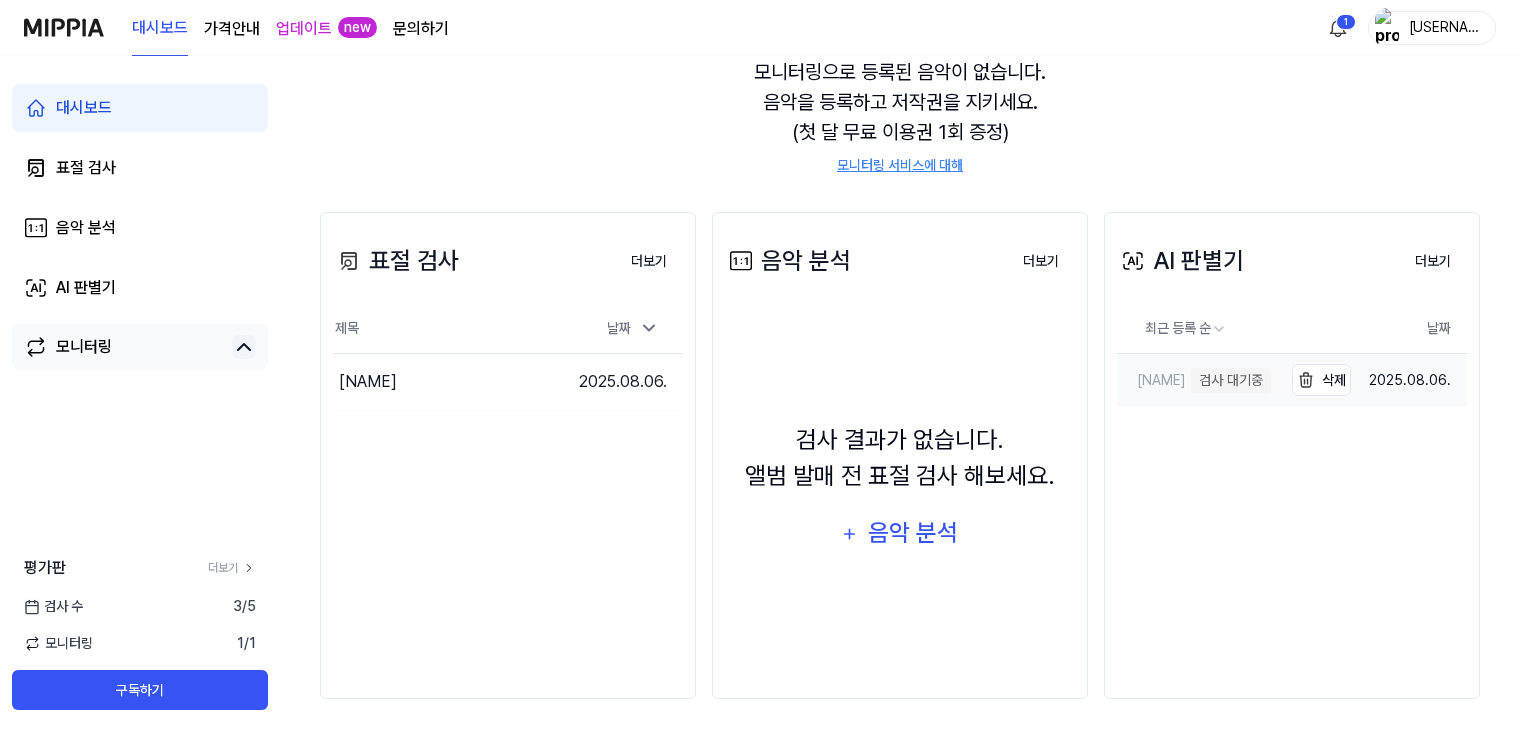 click on "검사 대기중" at bounding box center (1231, 380) 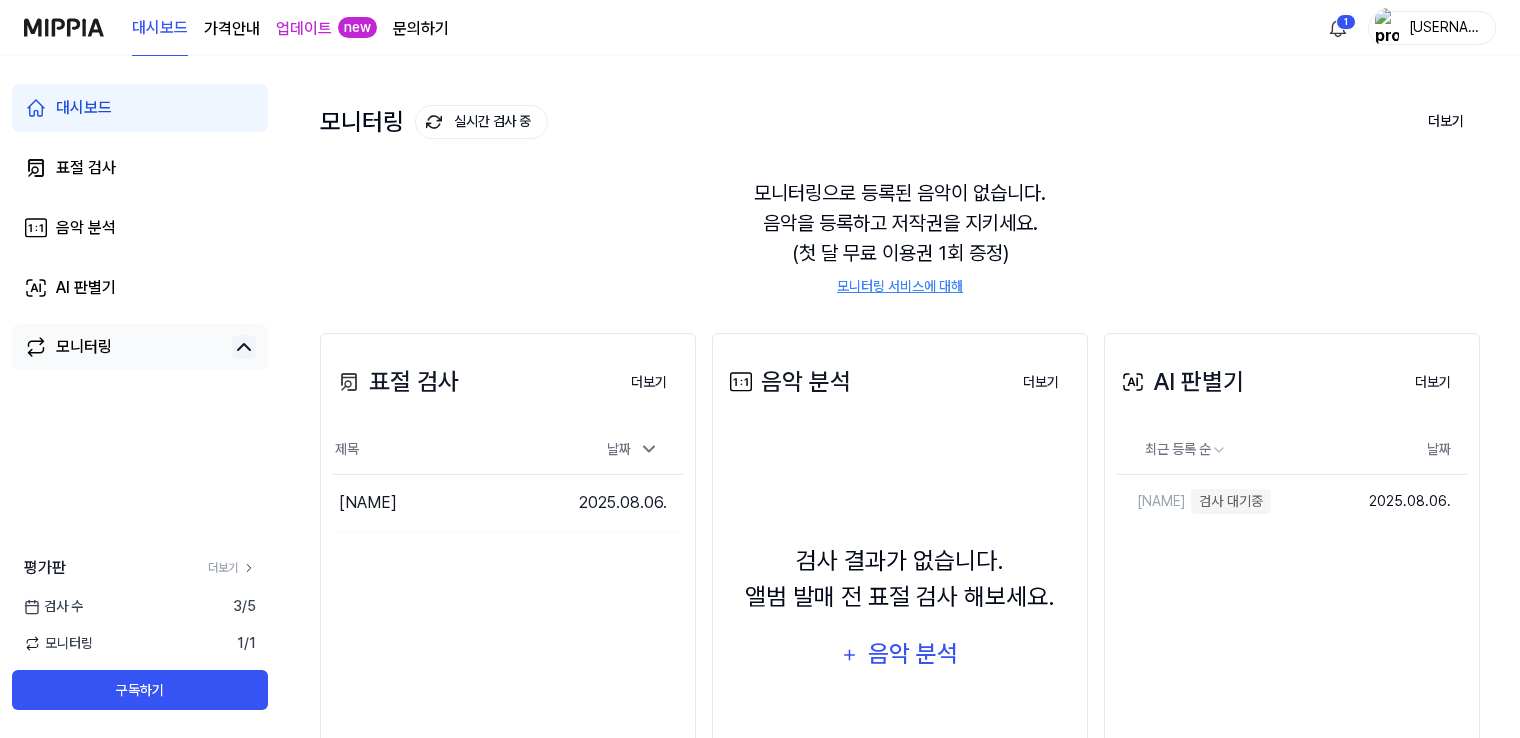 scroll, scrollTop: 0, scrollLeft: 0, axis: both 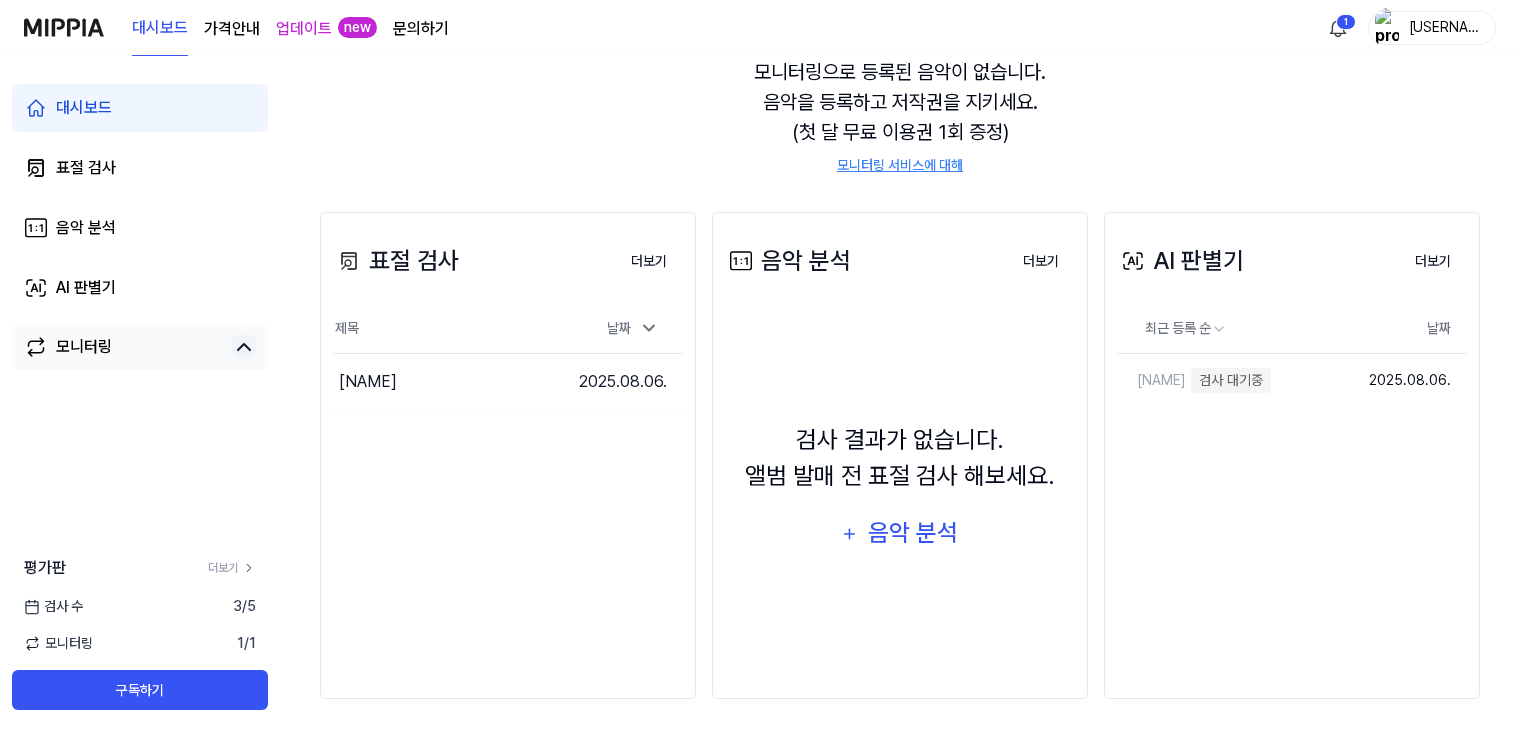 click on "AI 판별기 더보기 AI 판별기 최근 등록 순 날짜 홍길동 검사 대기중 삭제 2025.08.06. 더보기" at bounding box center [1292, 455] 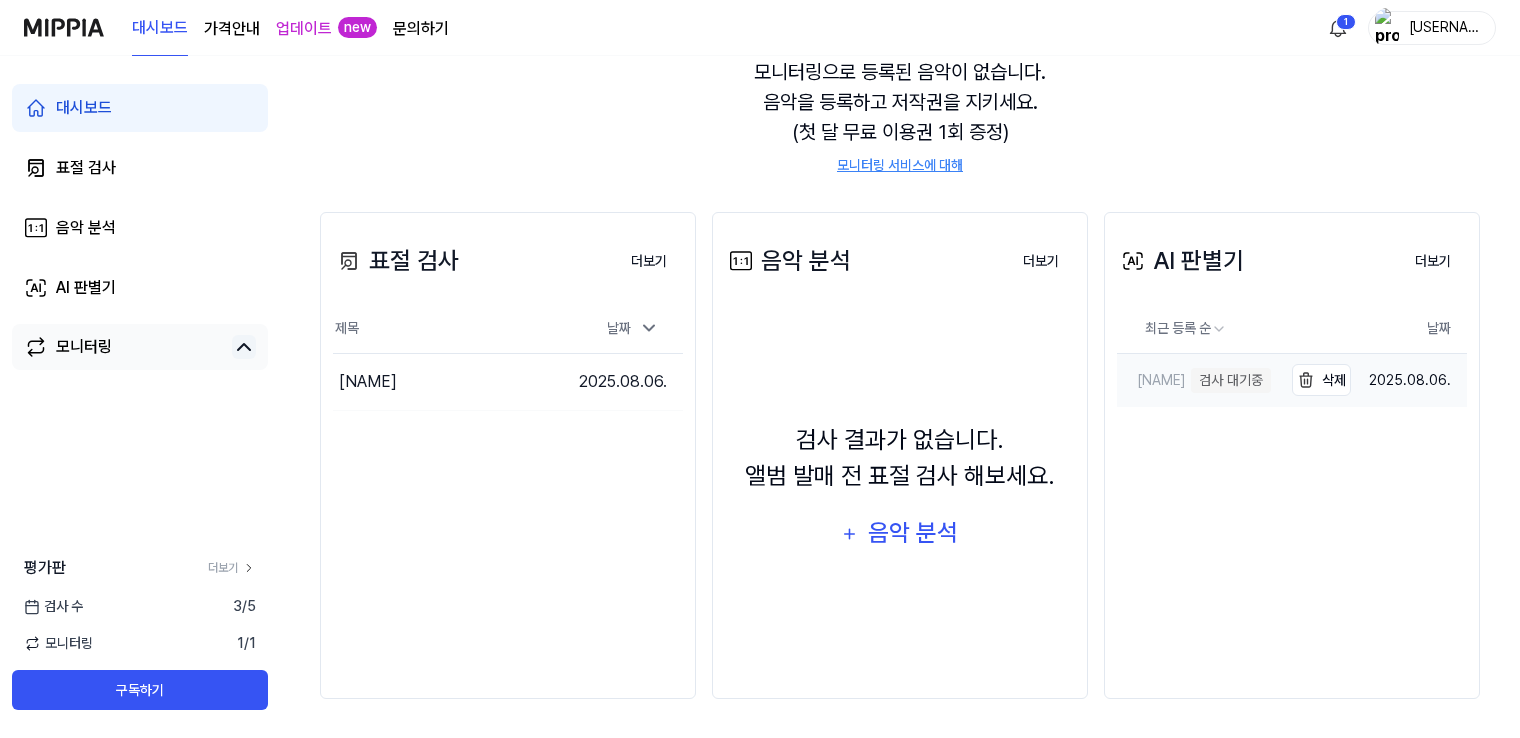 click on "[FIRST]" at bounding box center [1151, 380] 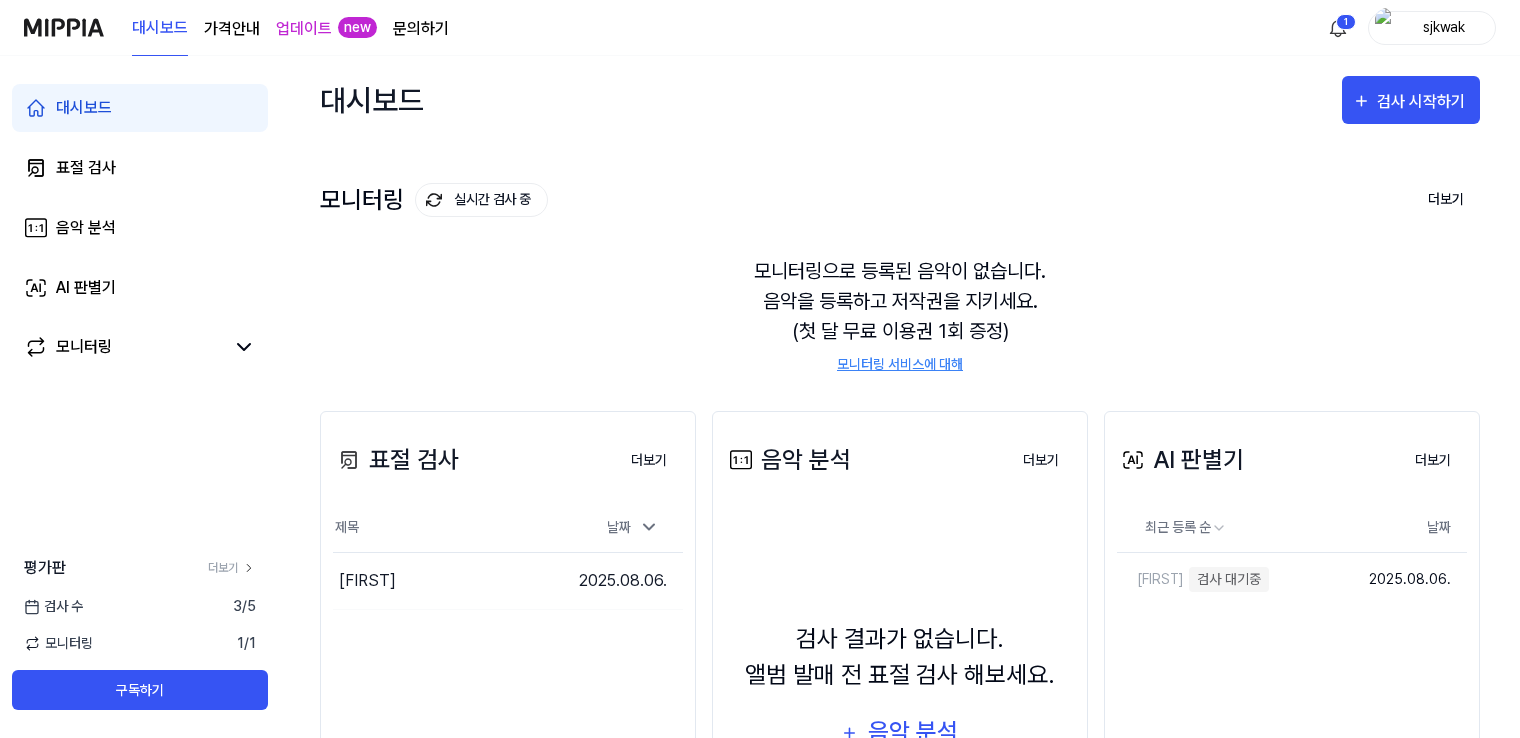 scroll, scrollTop: 0, scrollLeft: 0, axis: both 